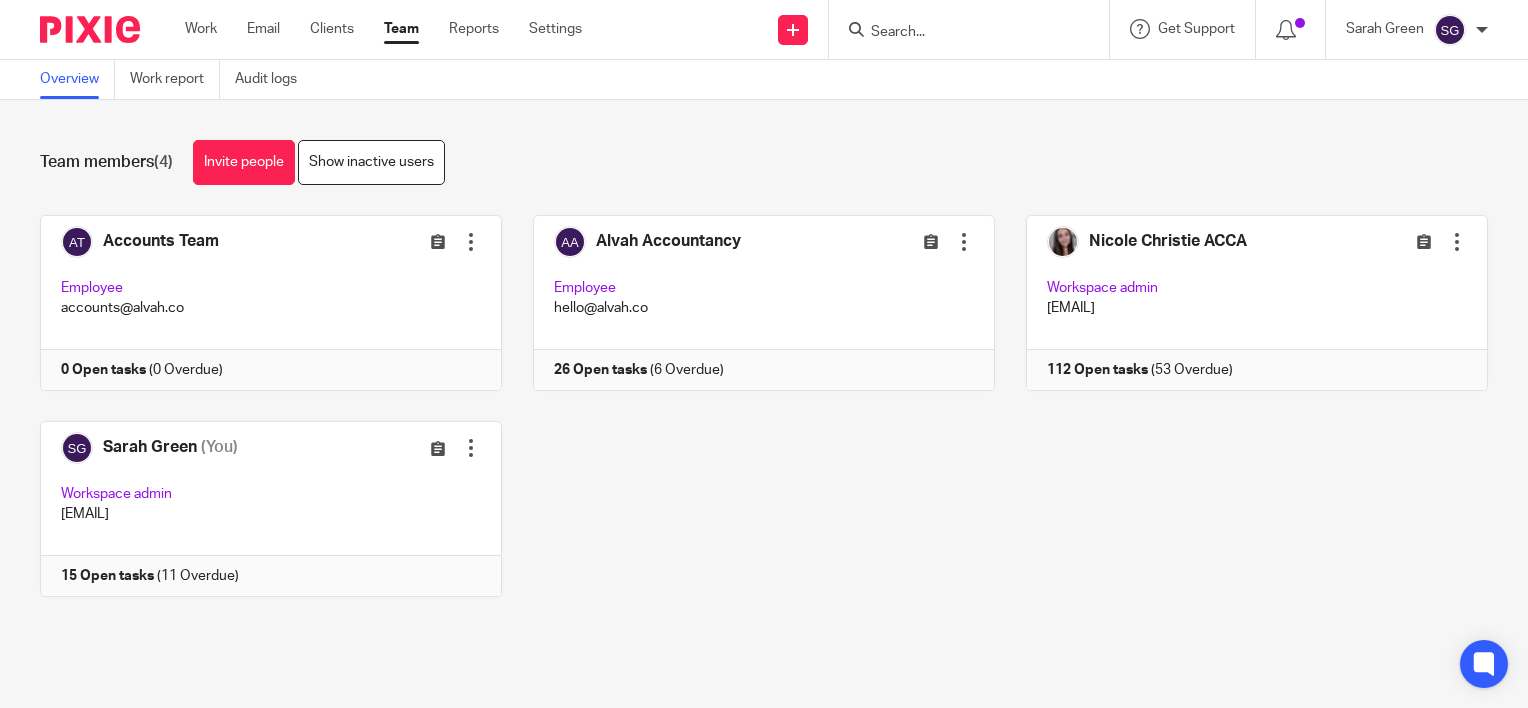 scroll, scrollTop: 0, scrollLeft: 0, axis: both 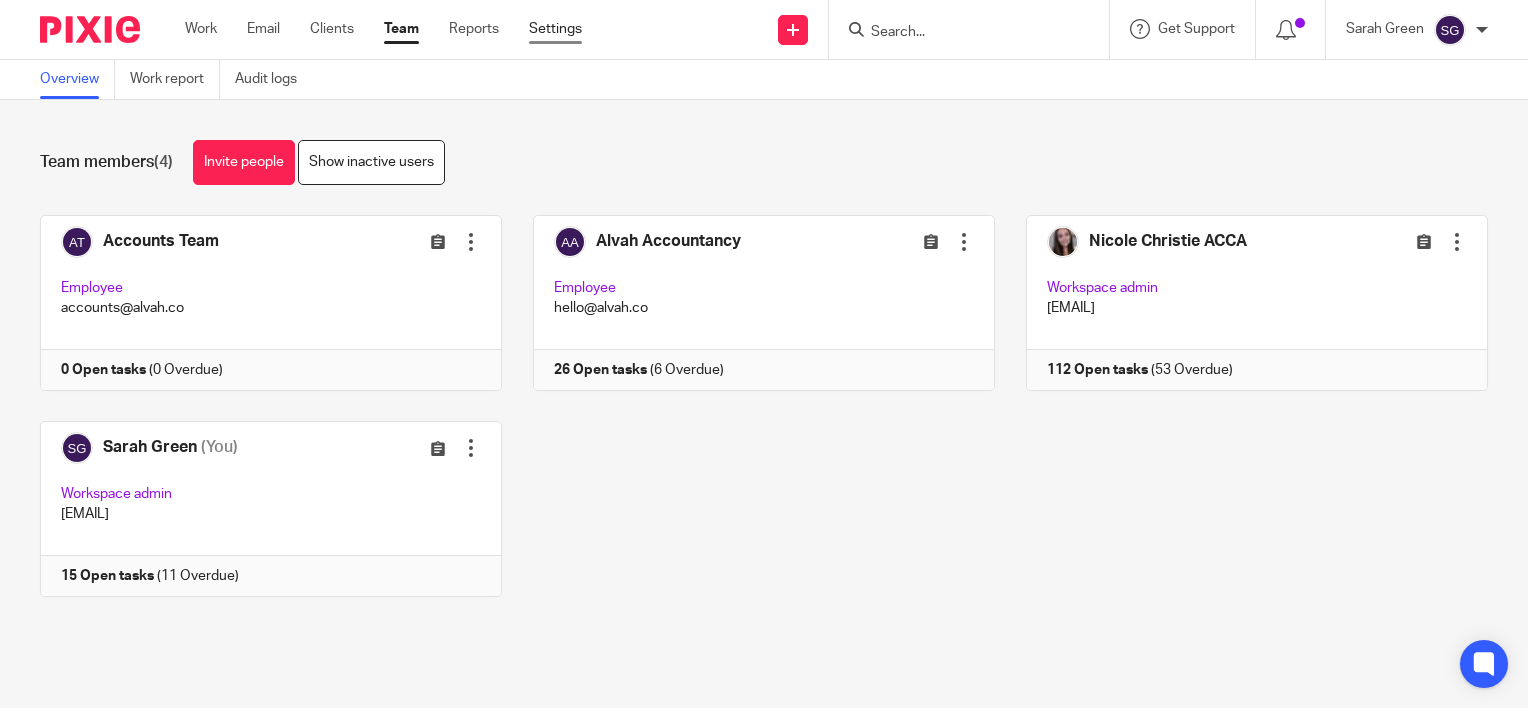 click on "Settings" at bounding box center [555, 29] 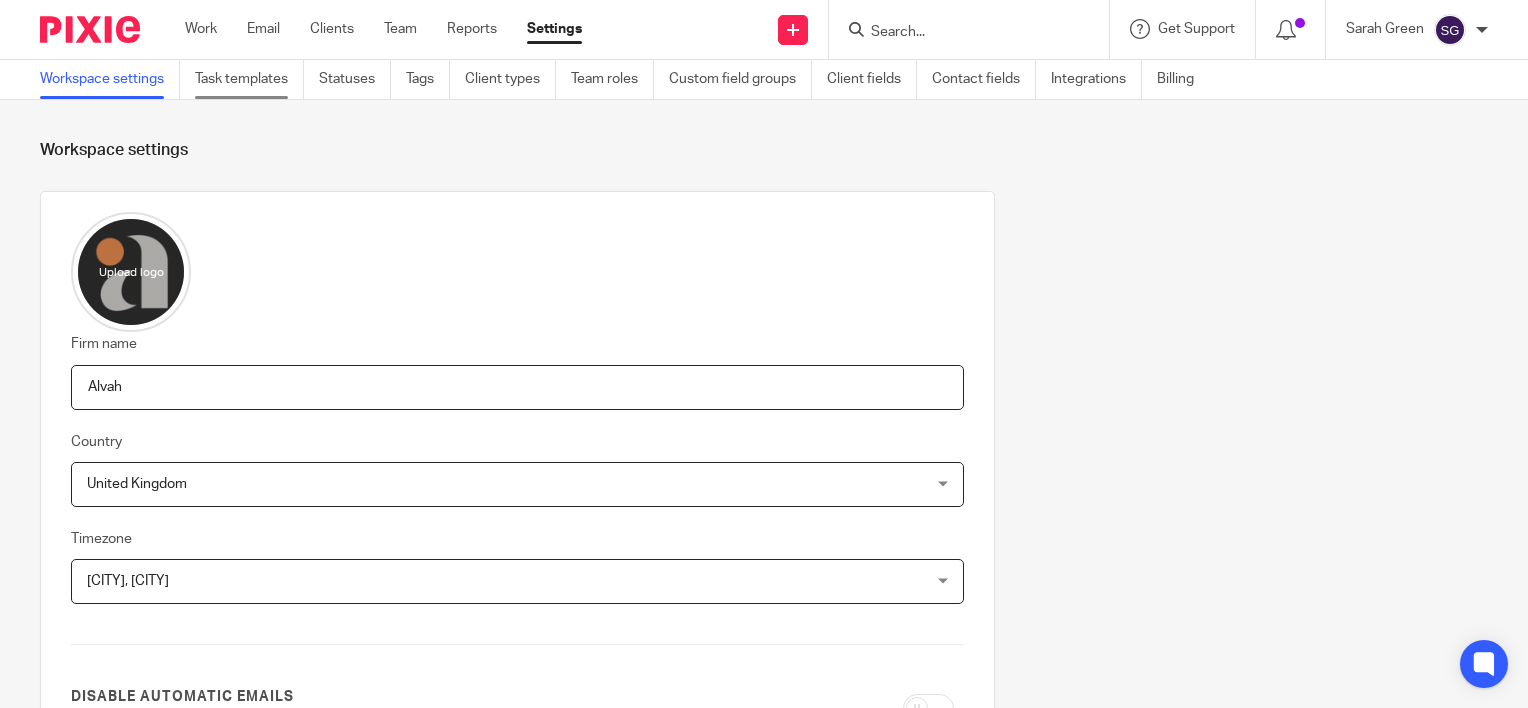 scroll, scrollTop: 0, scrollLeft: 0, axis: both 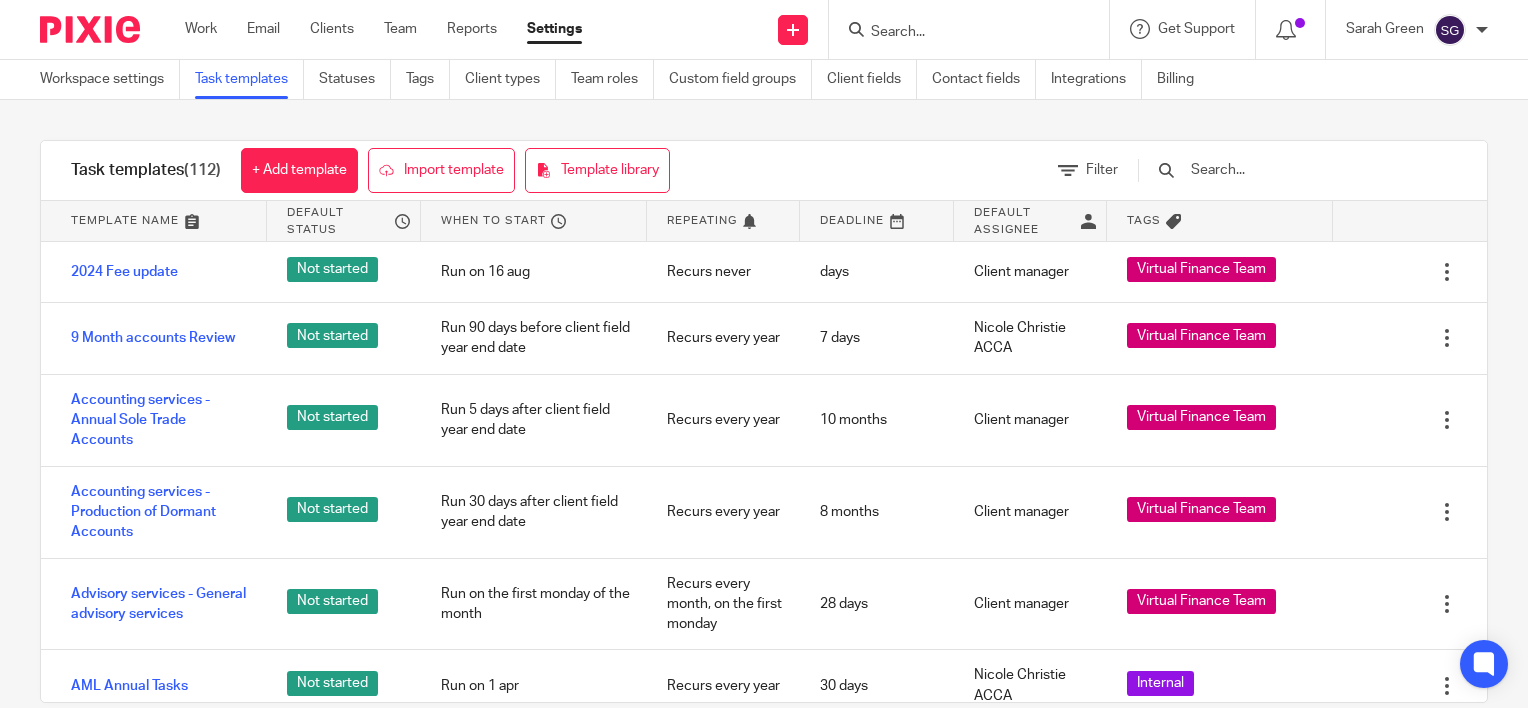click at bounding box center [1305, 170] 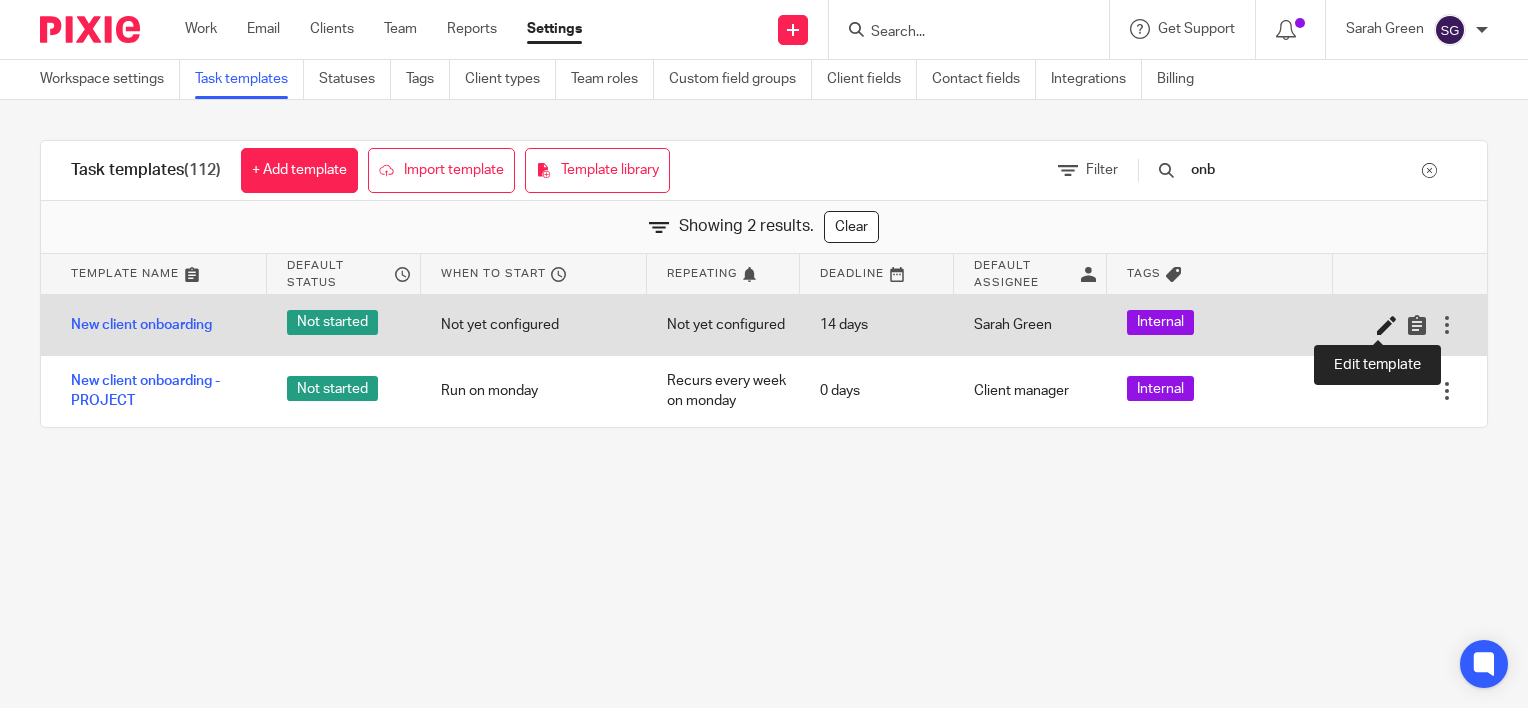type on "onb" 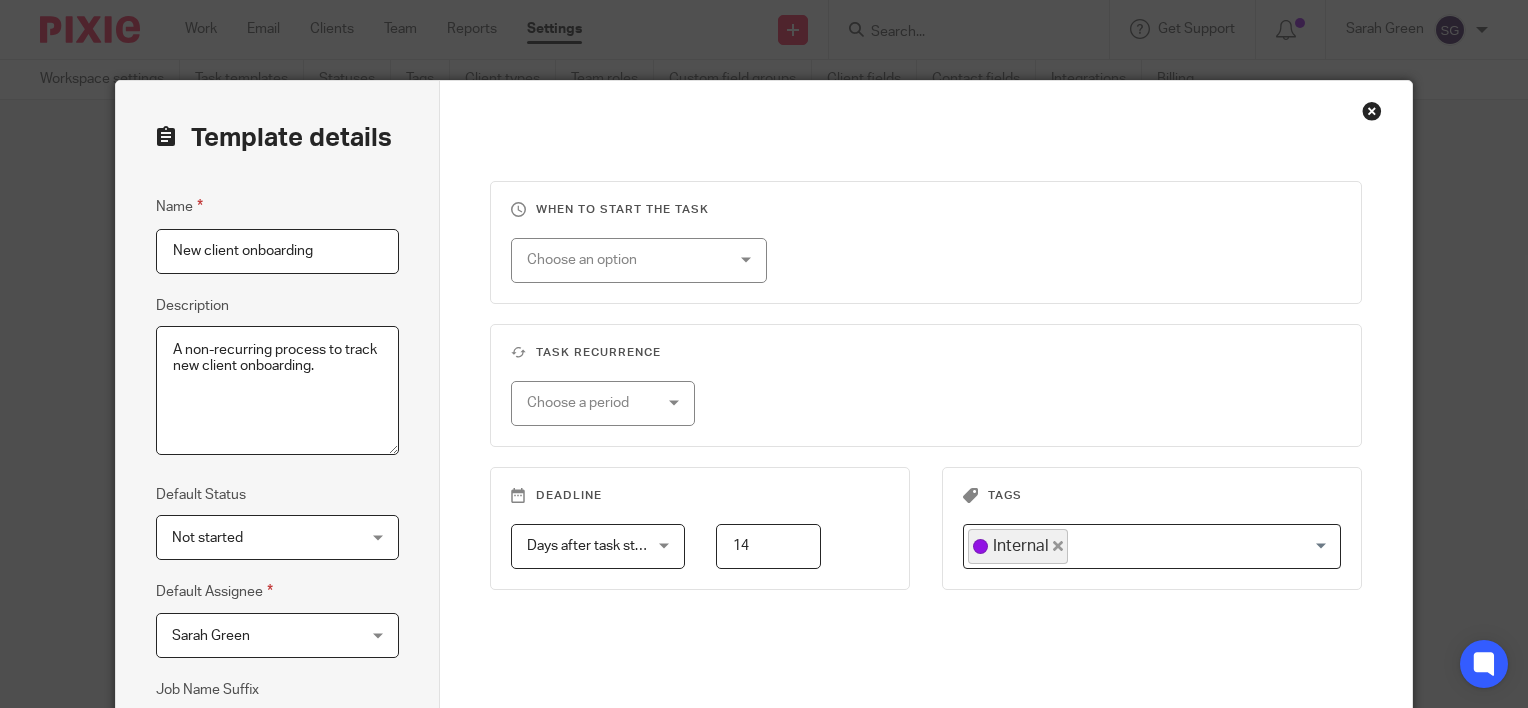 scroll, scrollTop: 0, scrollLeft: 0, axis: both 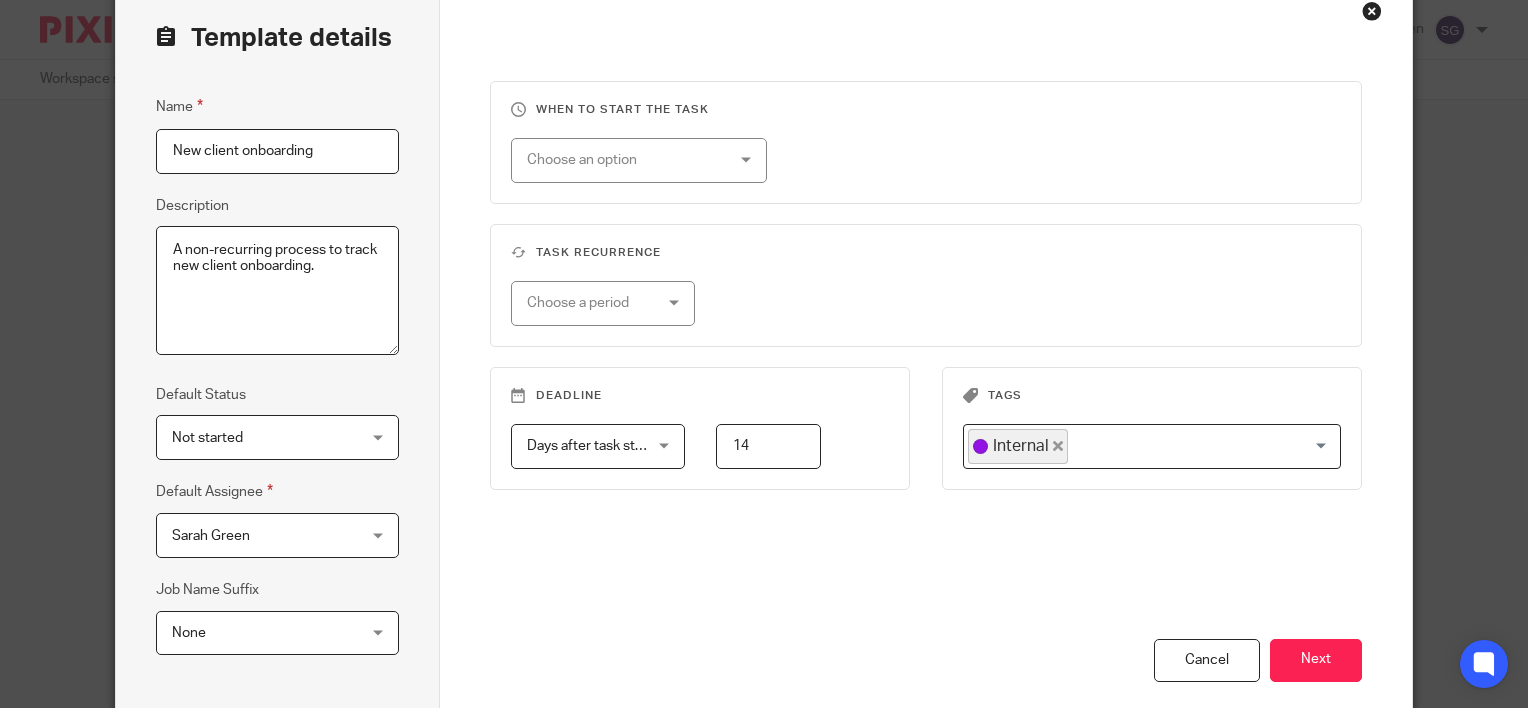 click on "Choose an option" at bounding box center (622, 160) 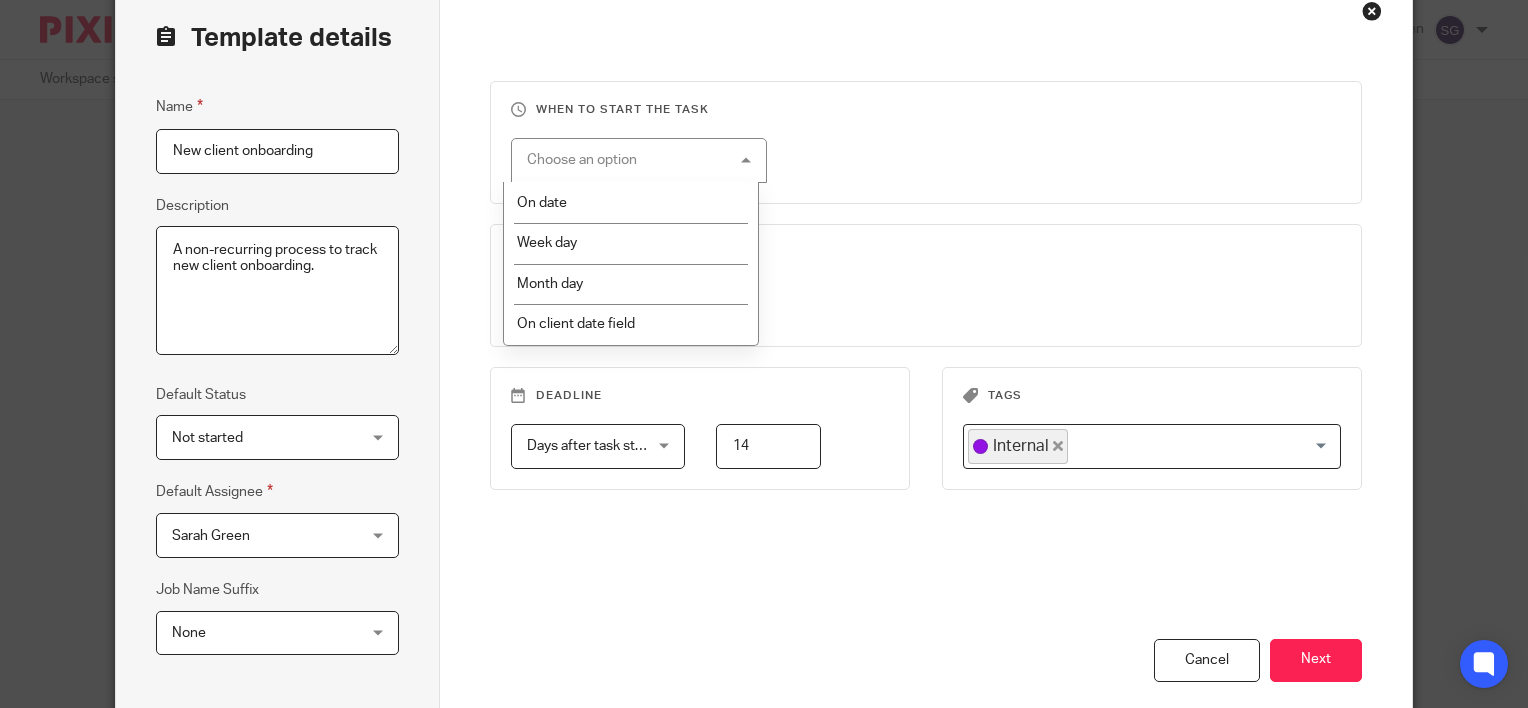 click on "Choose an option
On date
Week day
Month day
On client date field" at bounding box center [911, 160] 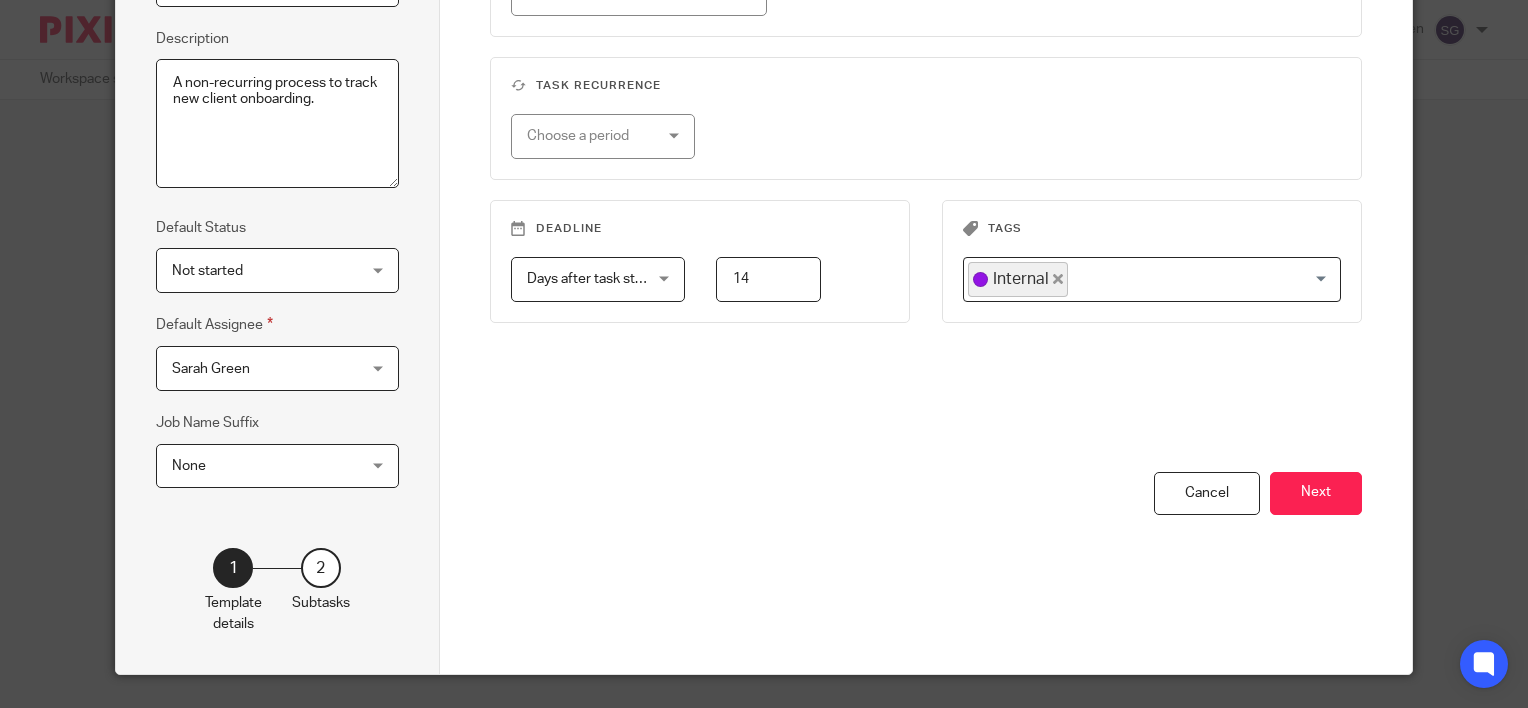 scroll, scrollTop: 300, scrollLeft: 0, axis: vertical 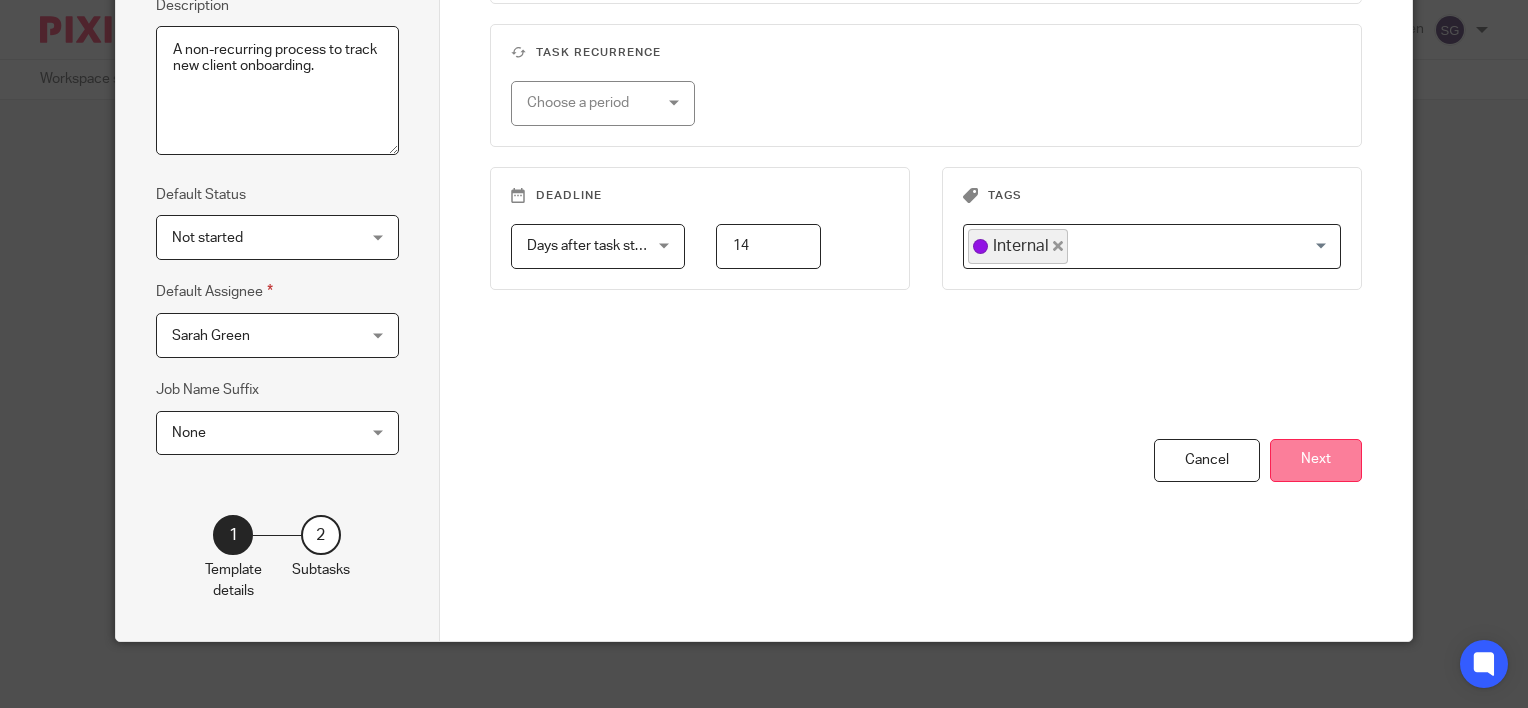click on "Next" at bounding box center (1316, 460) 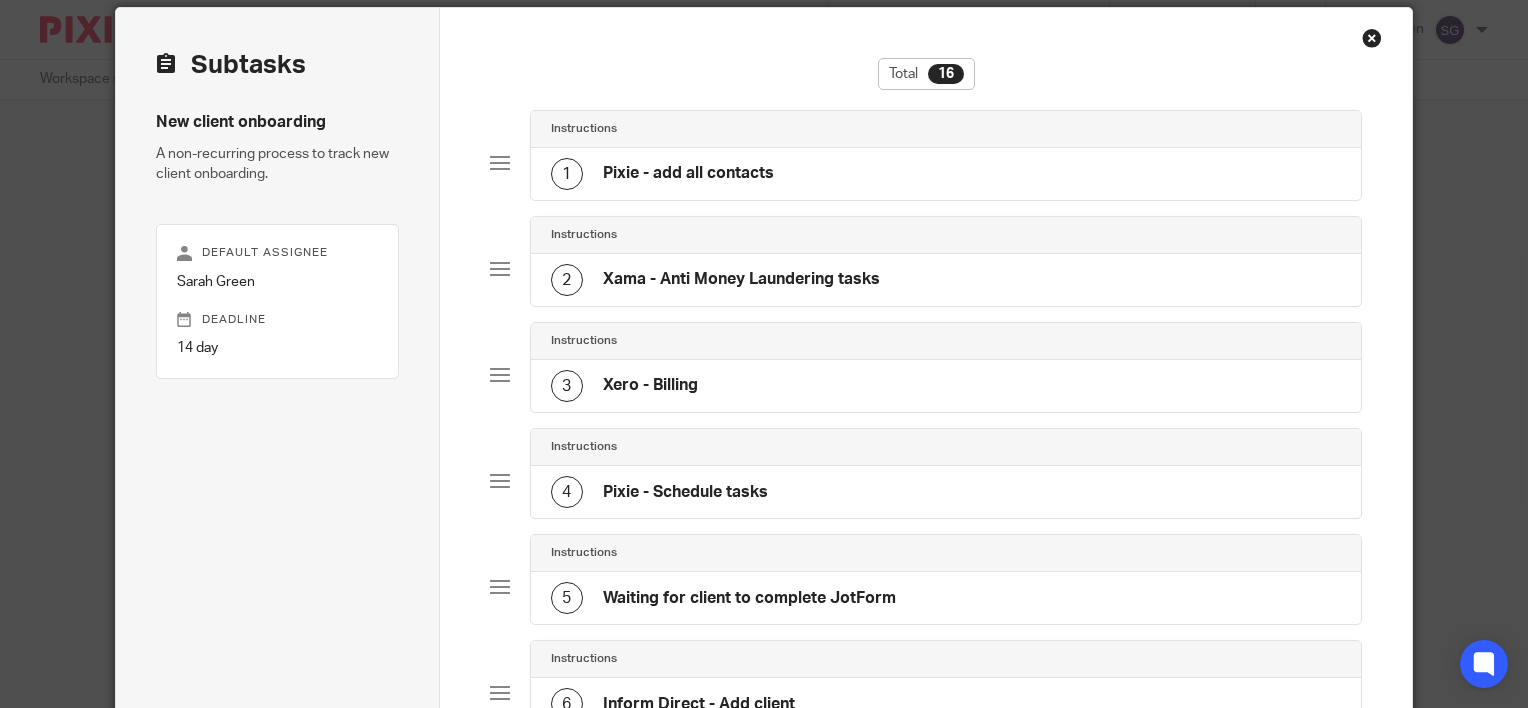 scroll, scrollTop: 0, scrollLeft: 0, axis: both 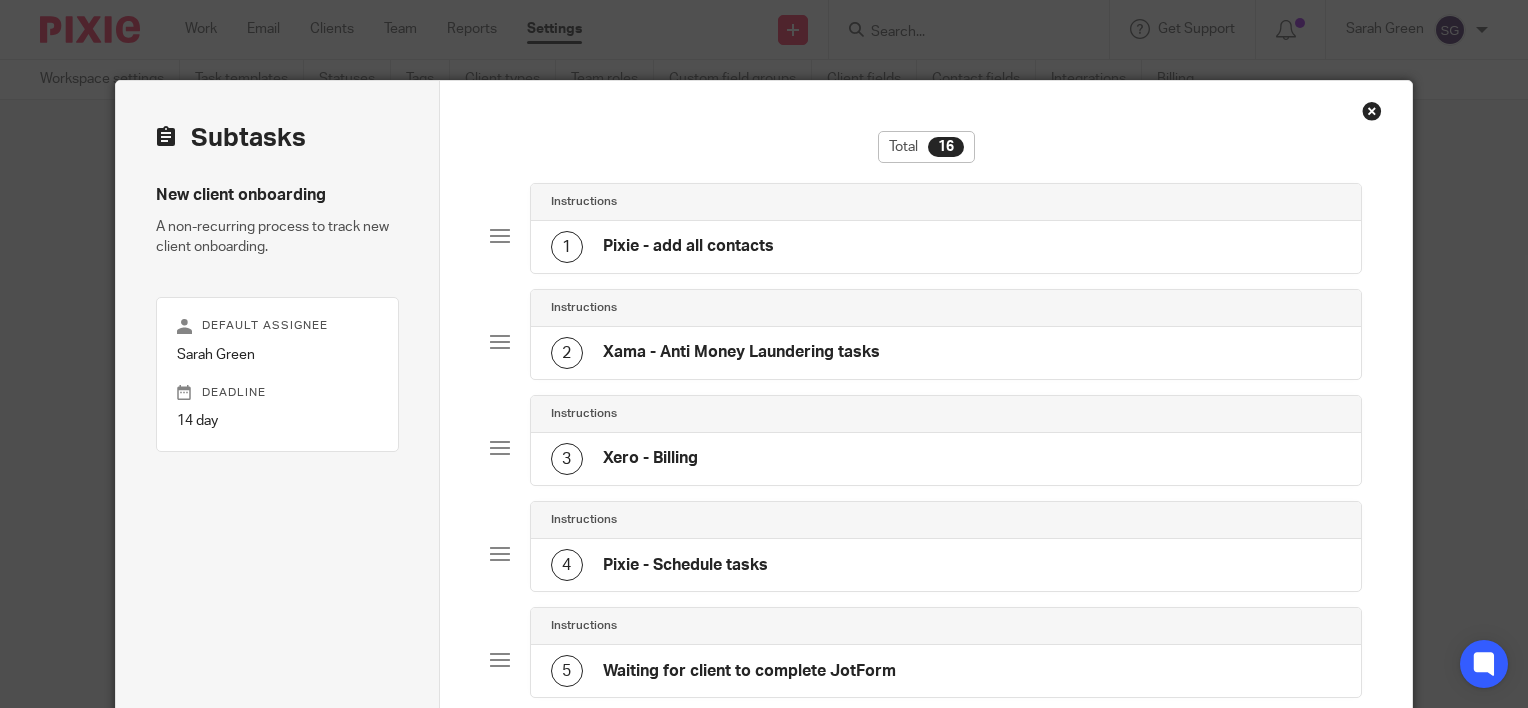 click on "Pixie - add all contacts" 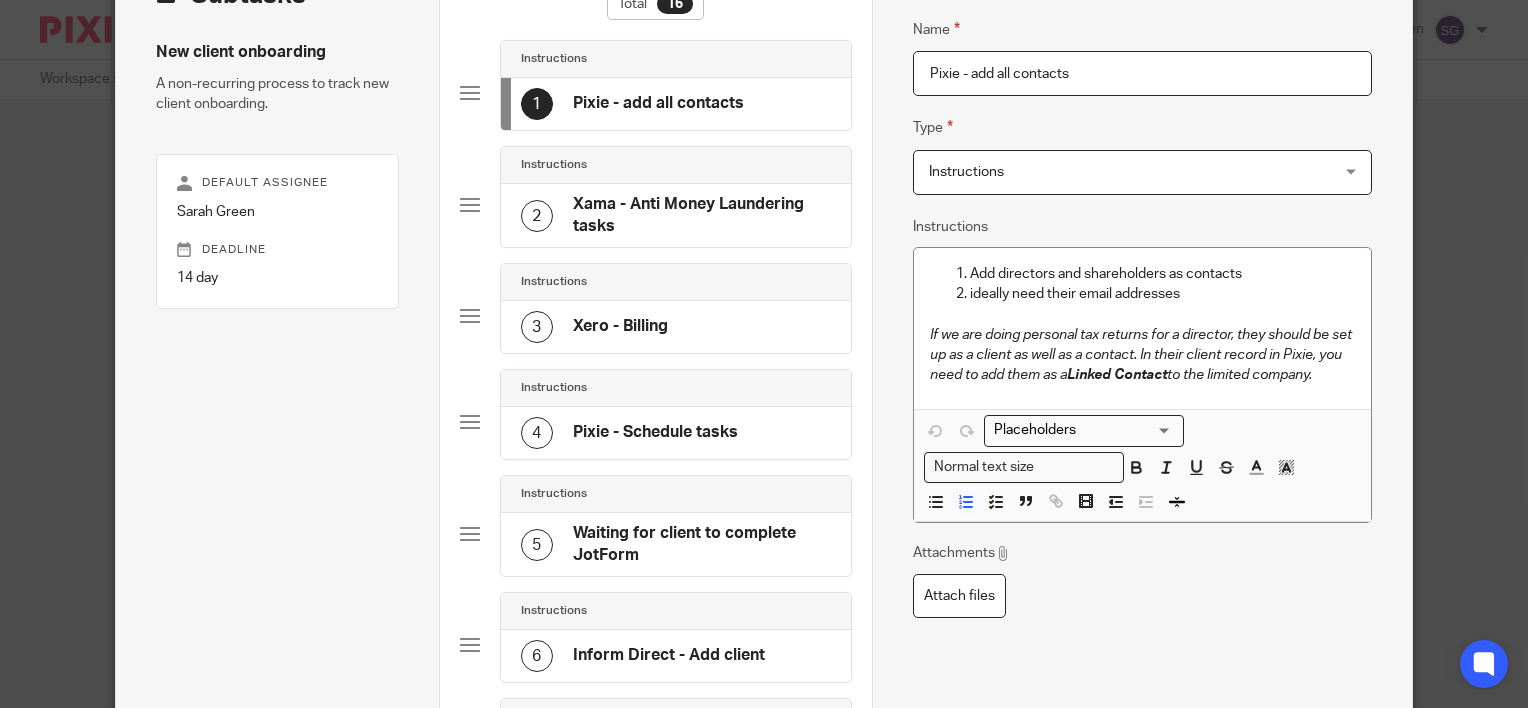scroll, scrollTop: 100, scrollLeft: 0, axis: vertical 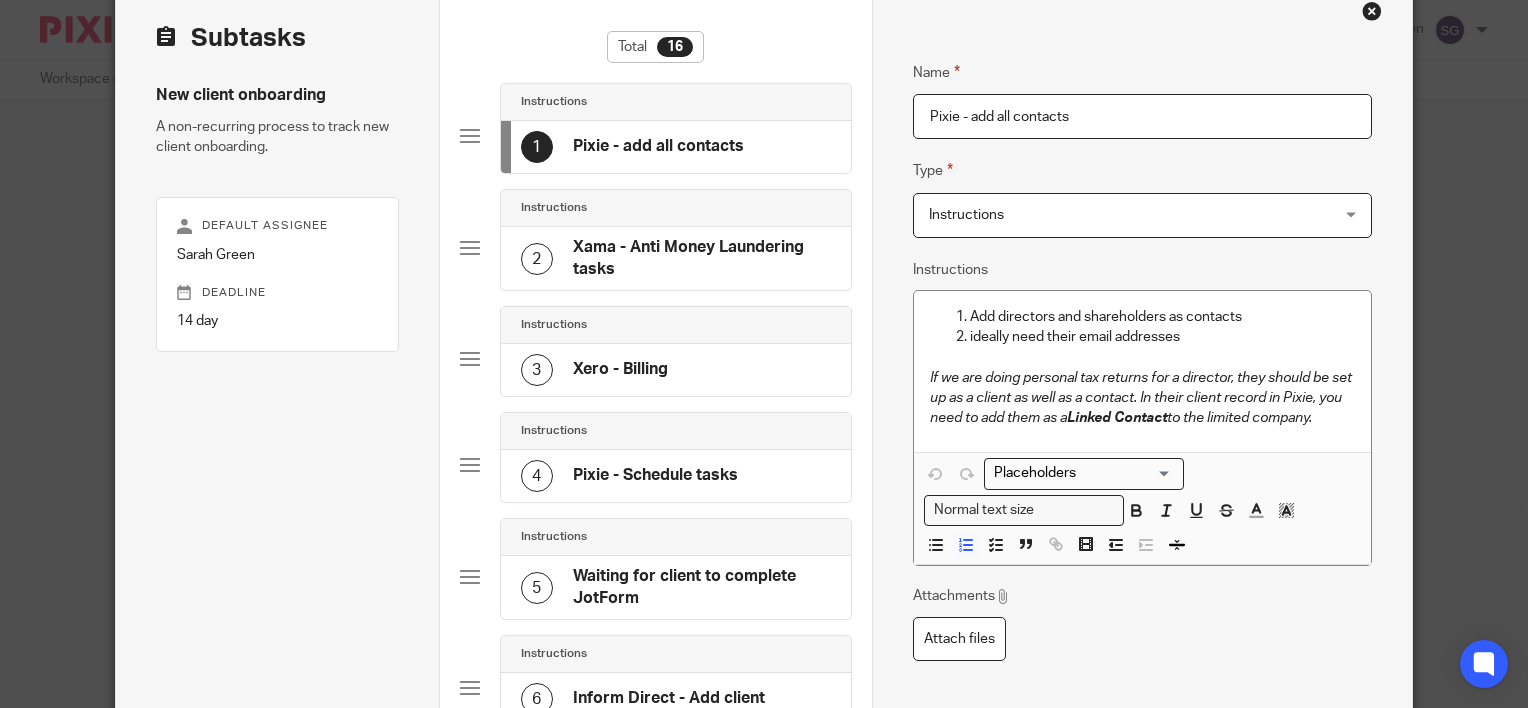 click on "Xama - Anti Money Laundering tasks" 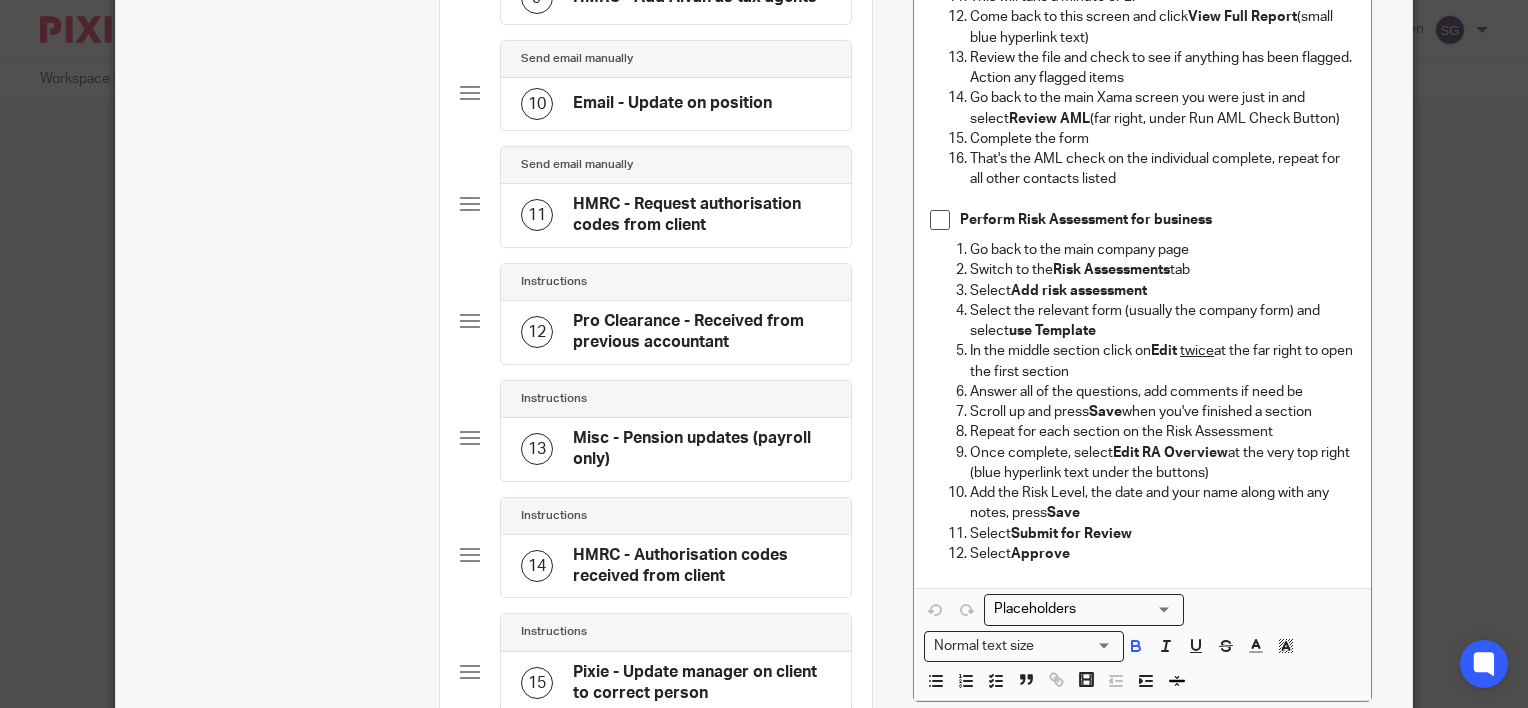 scroll, scrollTop: 1200, scrollLeft: 0, axis: vertical 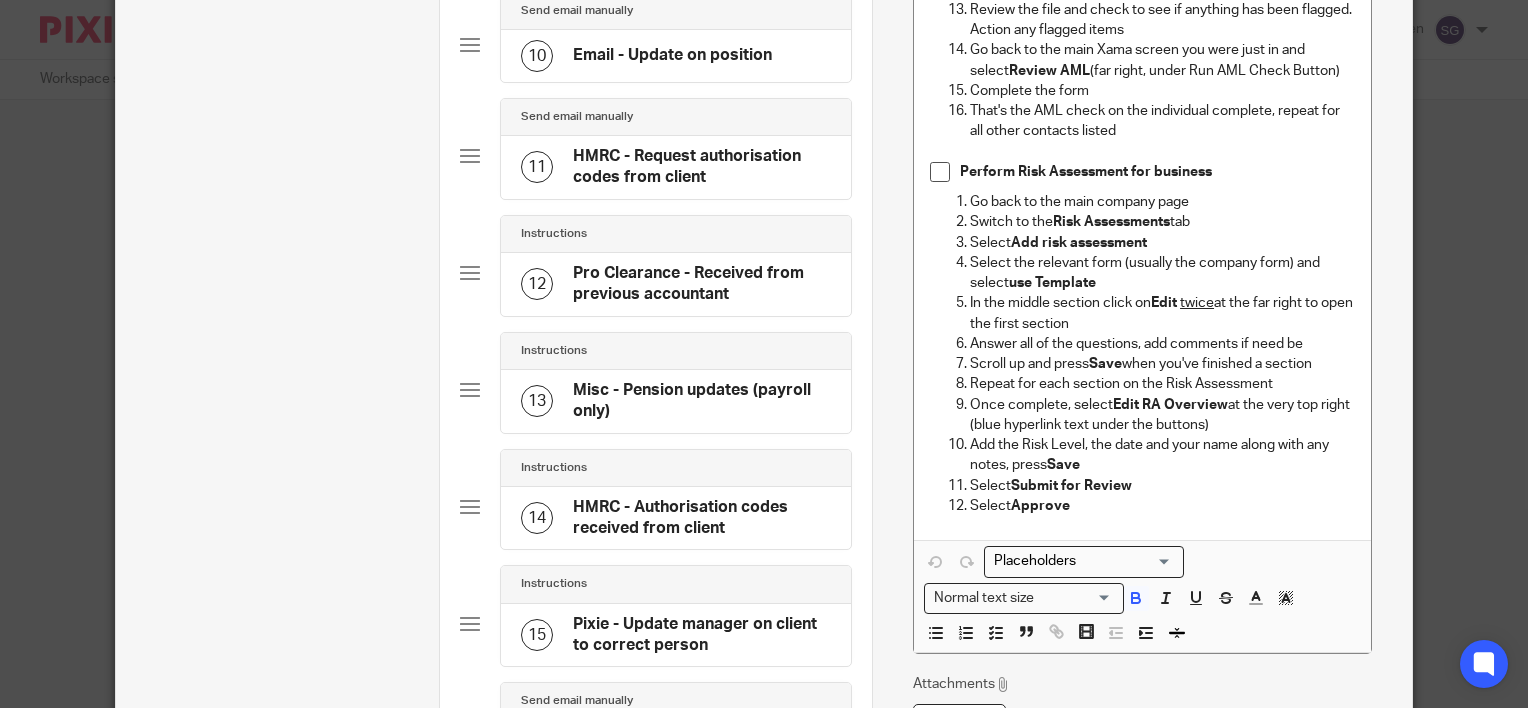 click on "Select  Submit for Review" at bounding box center [1162, 486] 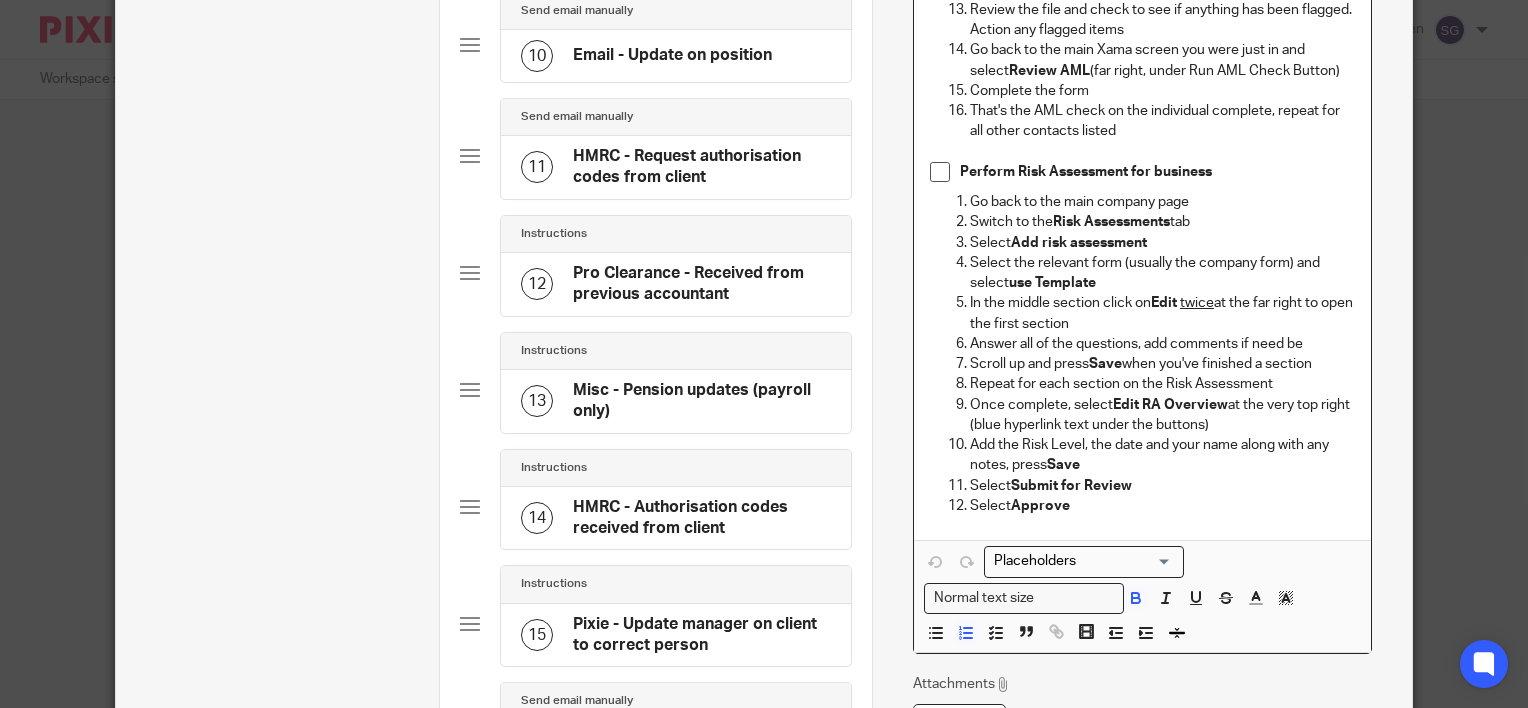 click on "Select  Approve" at bounding box center [1162, 506] 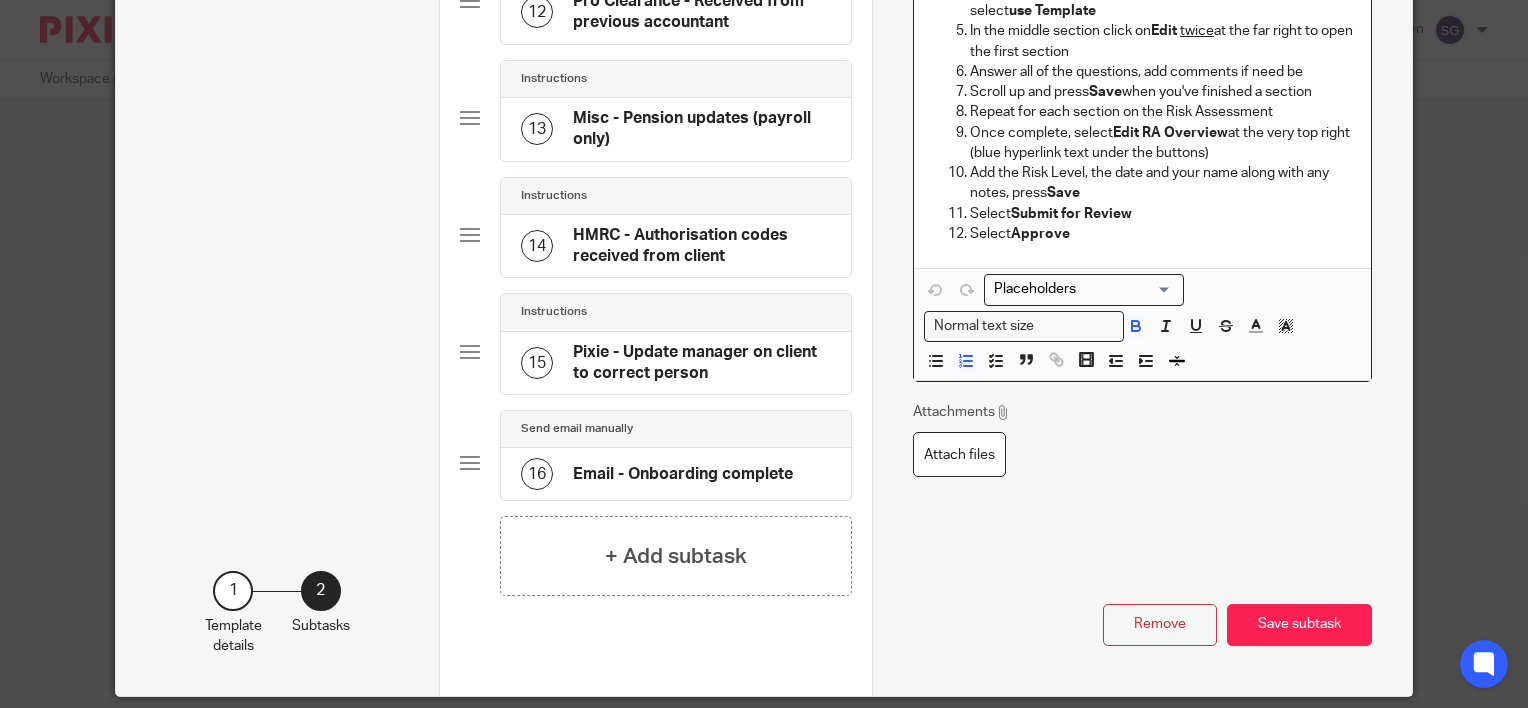 scroll, scrollTop: 1500, scrollLeft: 0, axis: vertical 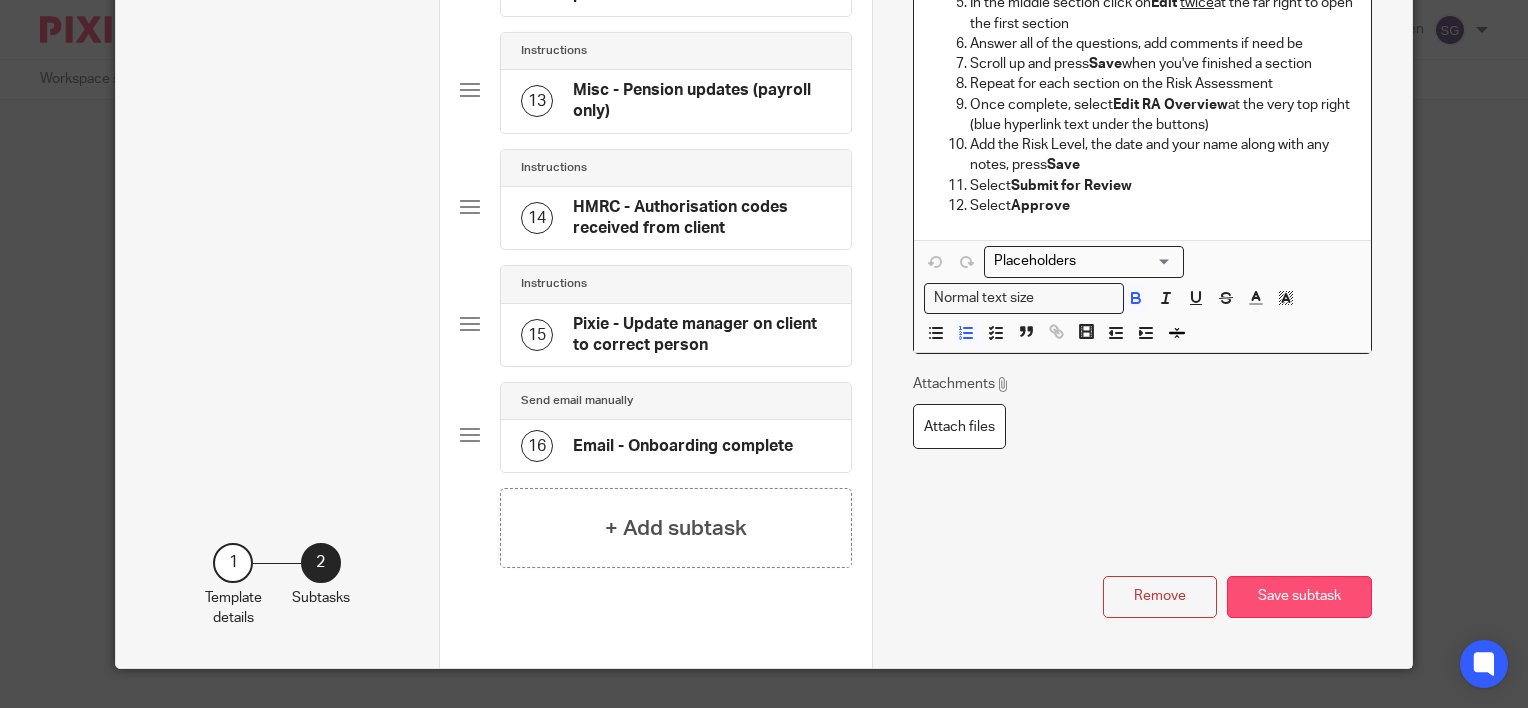 click on "Save subtask" at bounding box center [1299, 597] 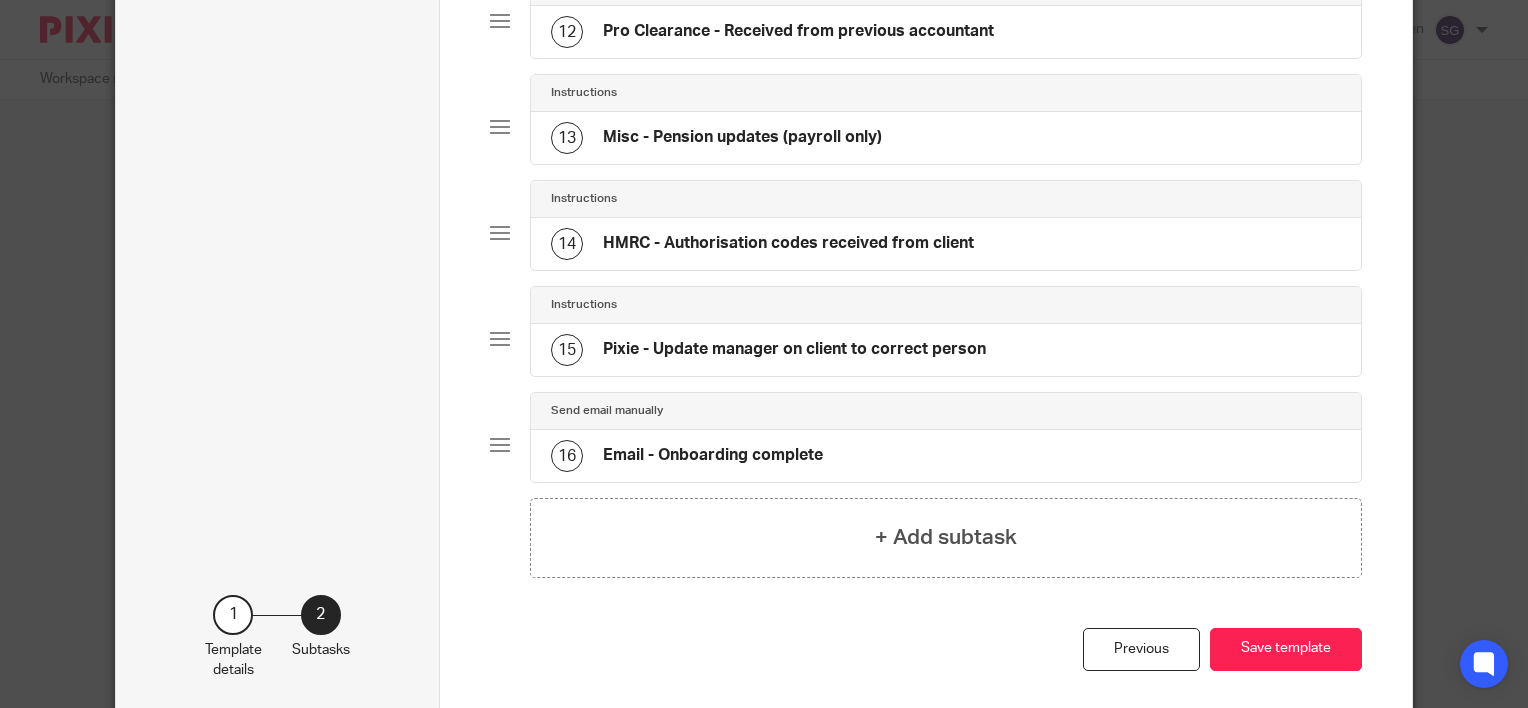 scroll, scrollTop: 1465, scrollLeft: 0, axis: vertical 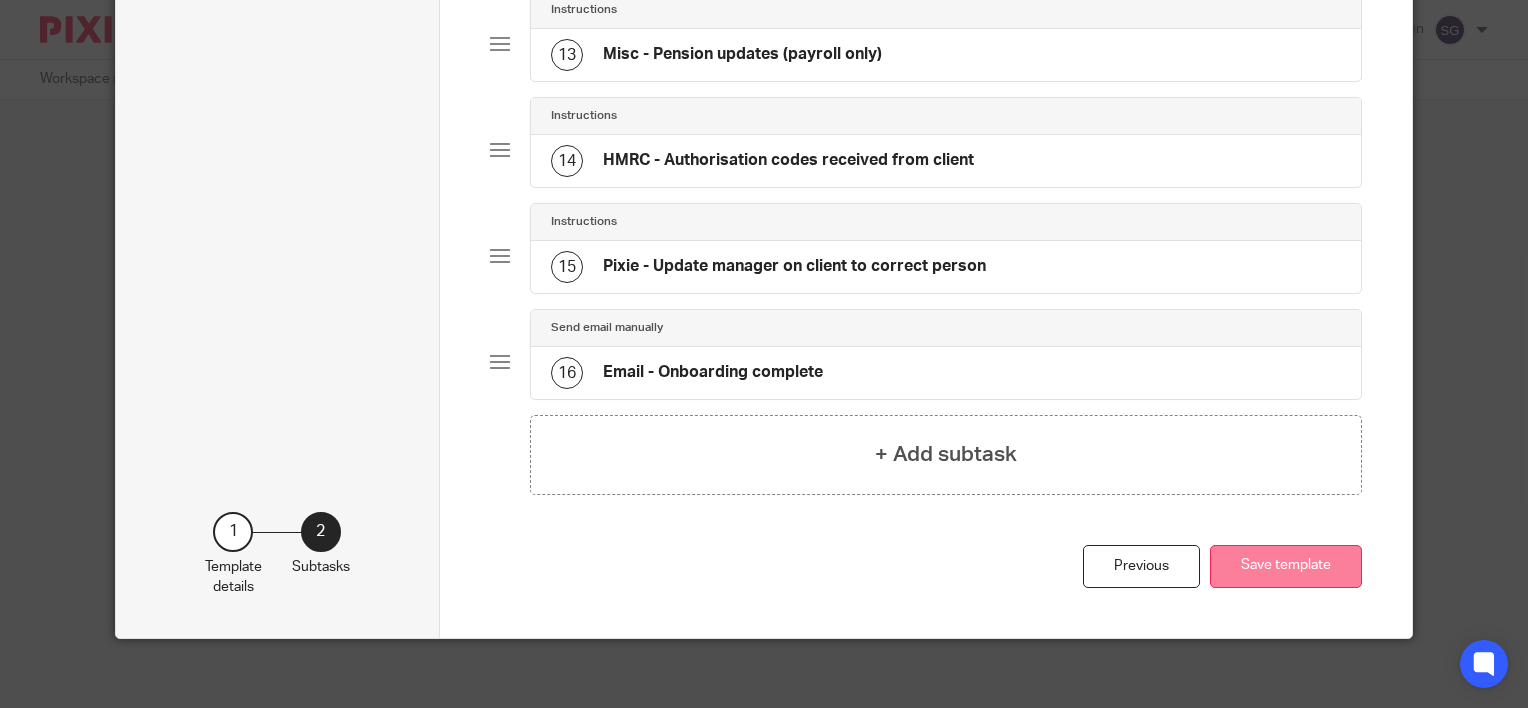 click on "Save template" at bounding box center (1286, 566) 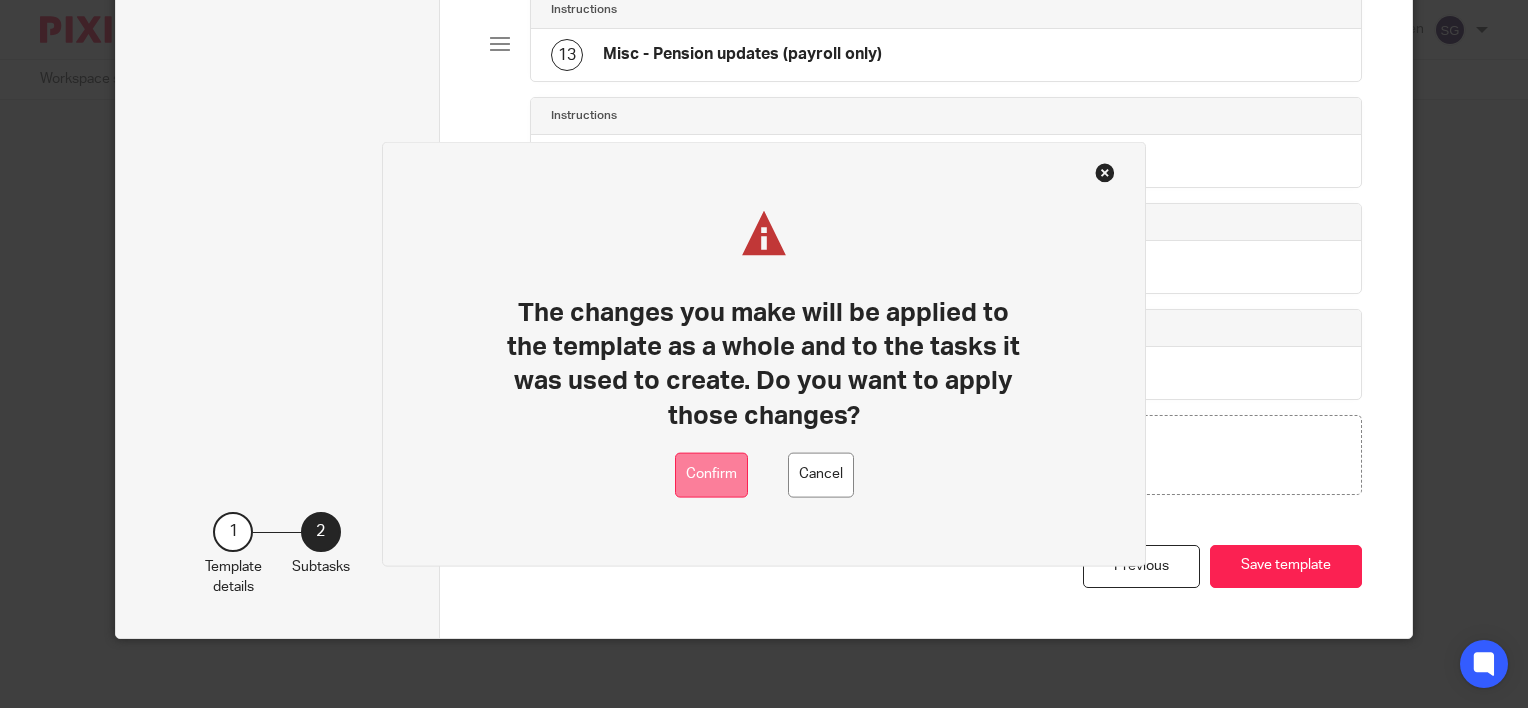 click on "Confirm" at bounding box center (711, 474) 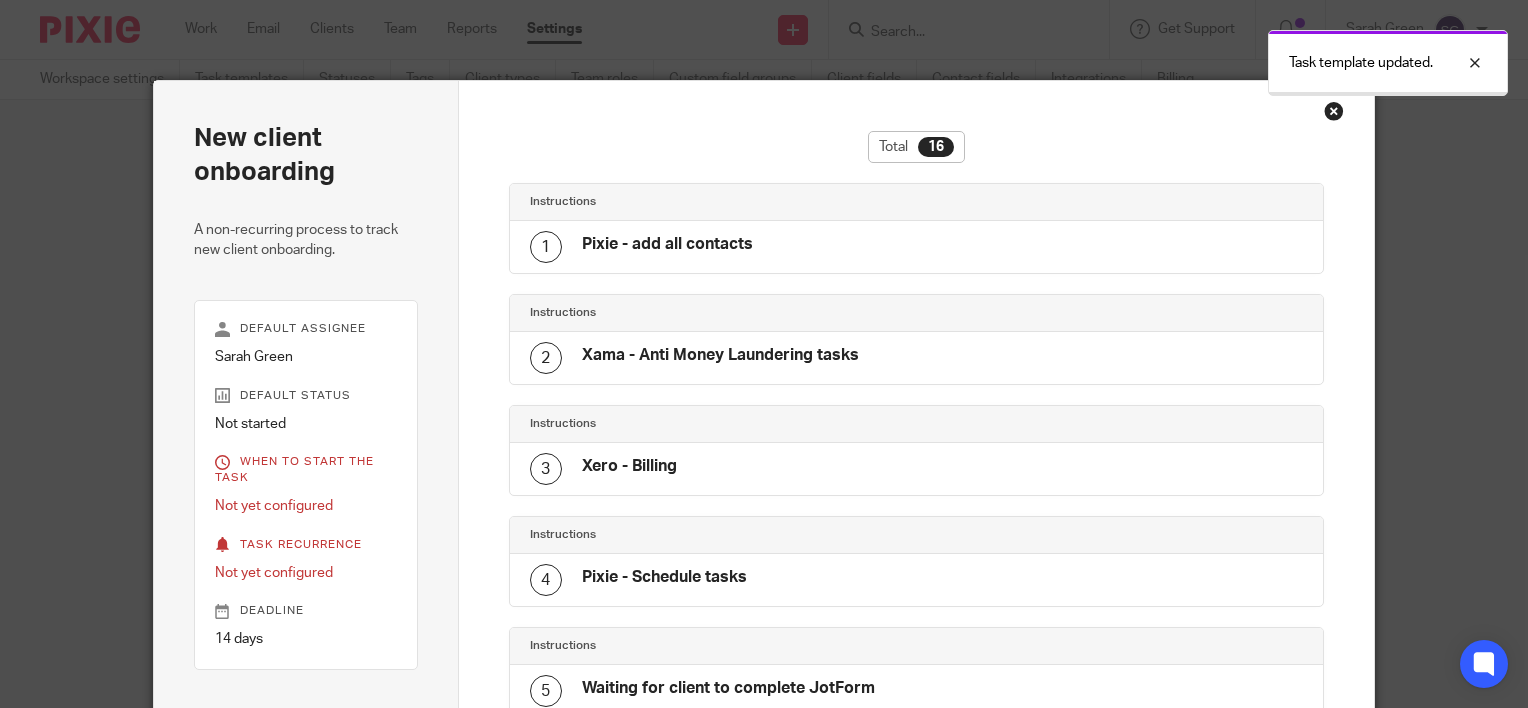 scroll, scrollTop: 0, scrollLeft: 0, axis: both 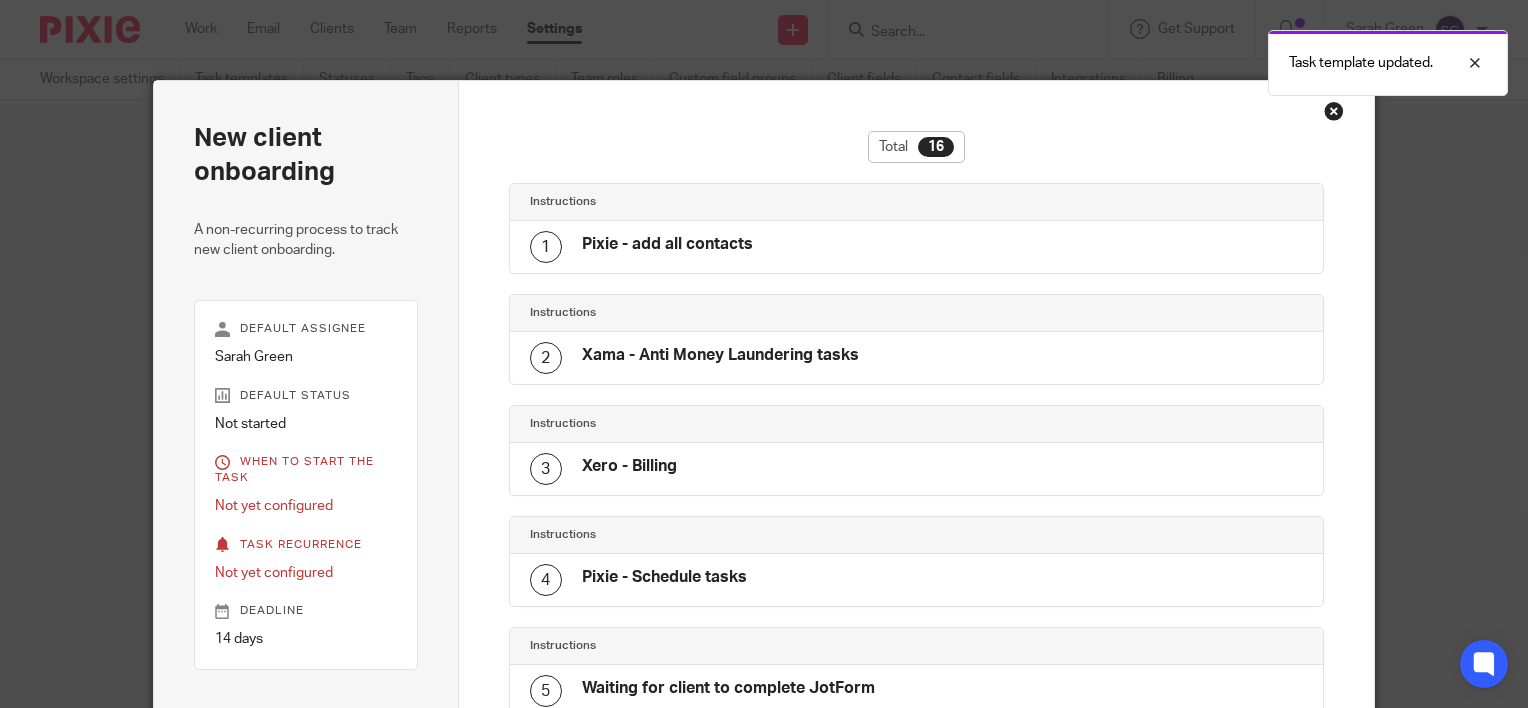 click on "Total  16
Instructions
1
Pixie - add all contacts
Instructions
2
Xama - Anti Money Laundering tasks
Instructions
3
Xero - Billing
Instructions
4
Pixie - Schedule tasks
Instructions
5
Waiting for client to complete JotForm
Instructions" at bounding box center (916, 1070) 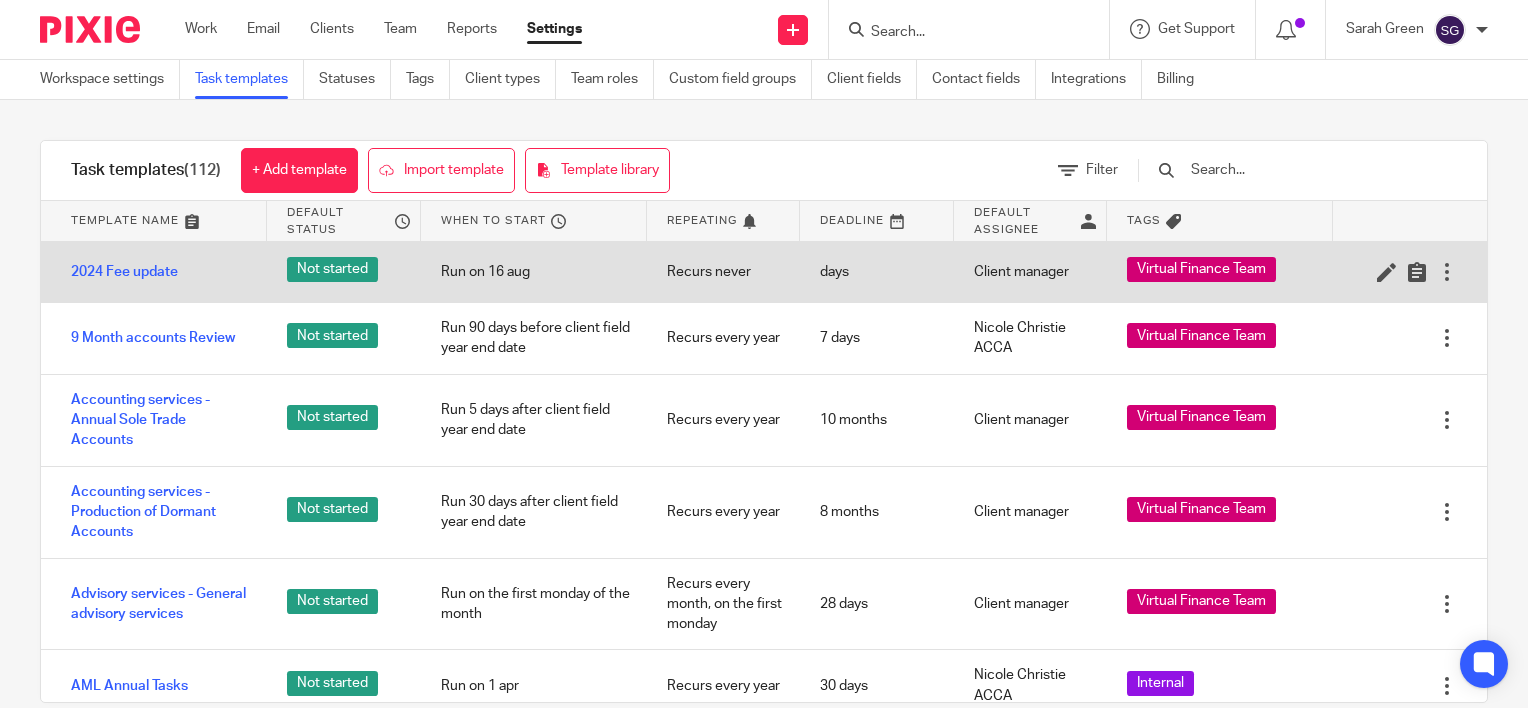 scroll, scrollTop: 0, scrollLeft: 0, axis: both 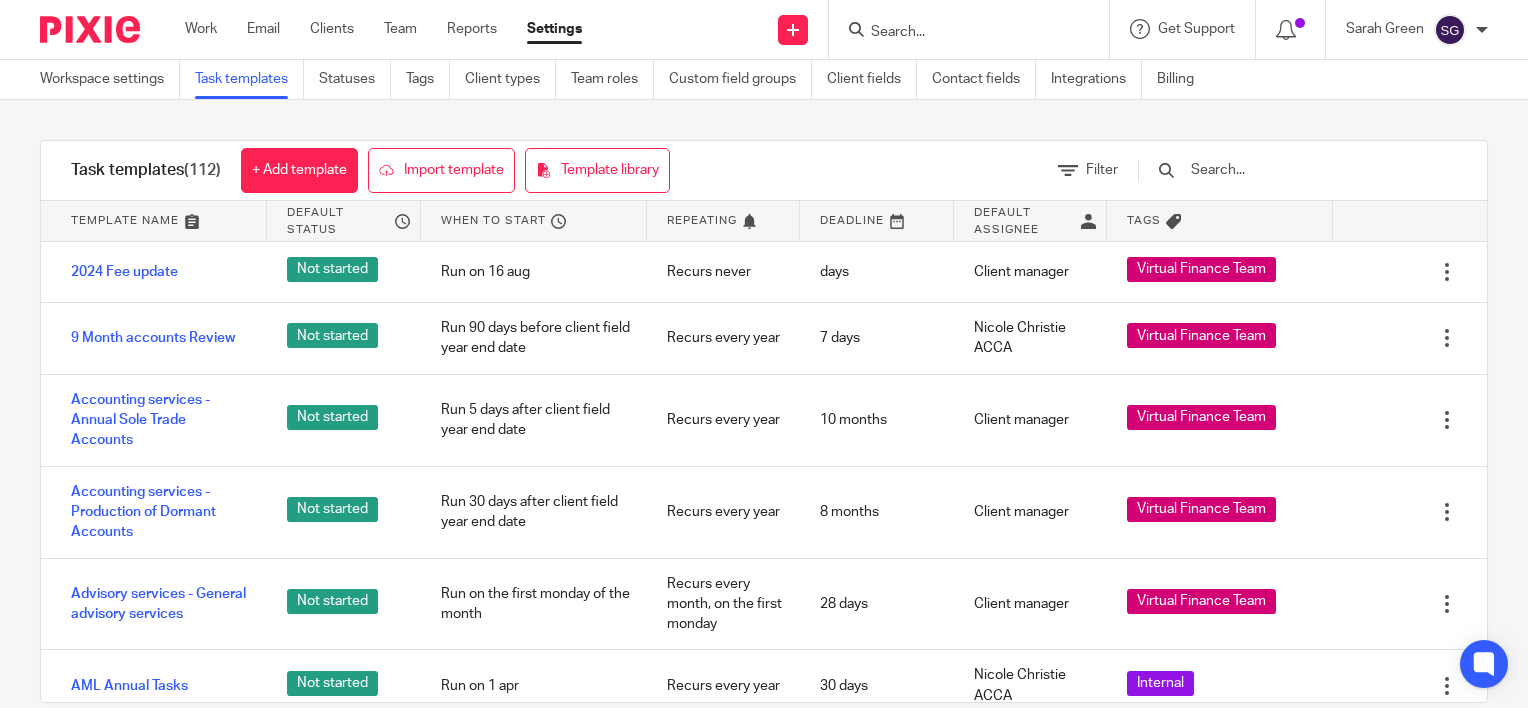 click at bounding box center [1305, 170] 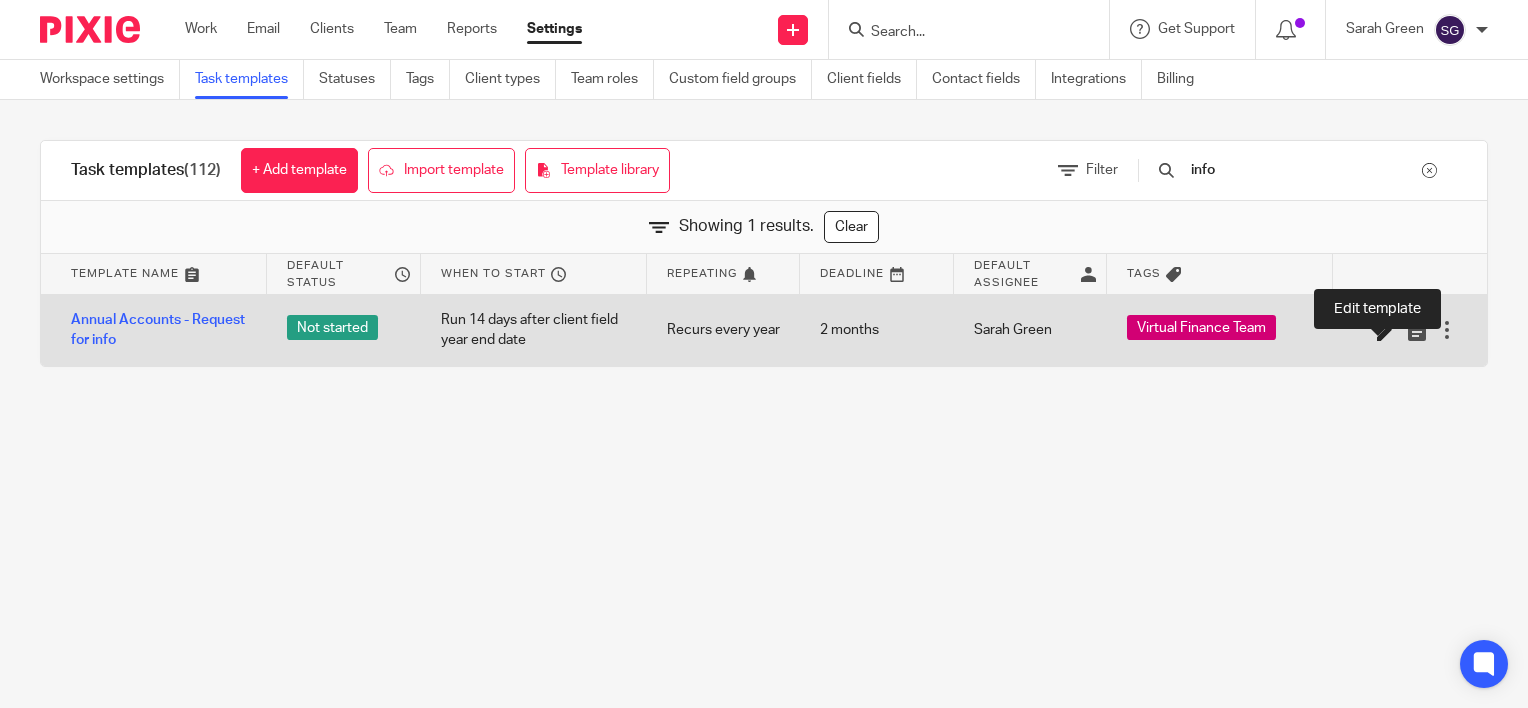 type on "info" 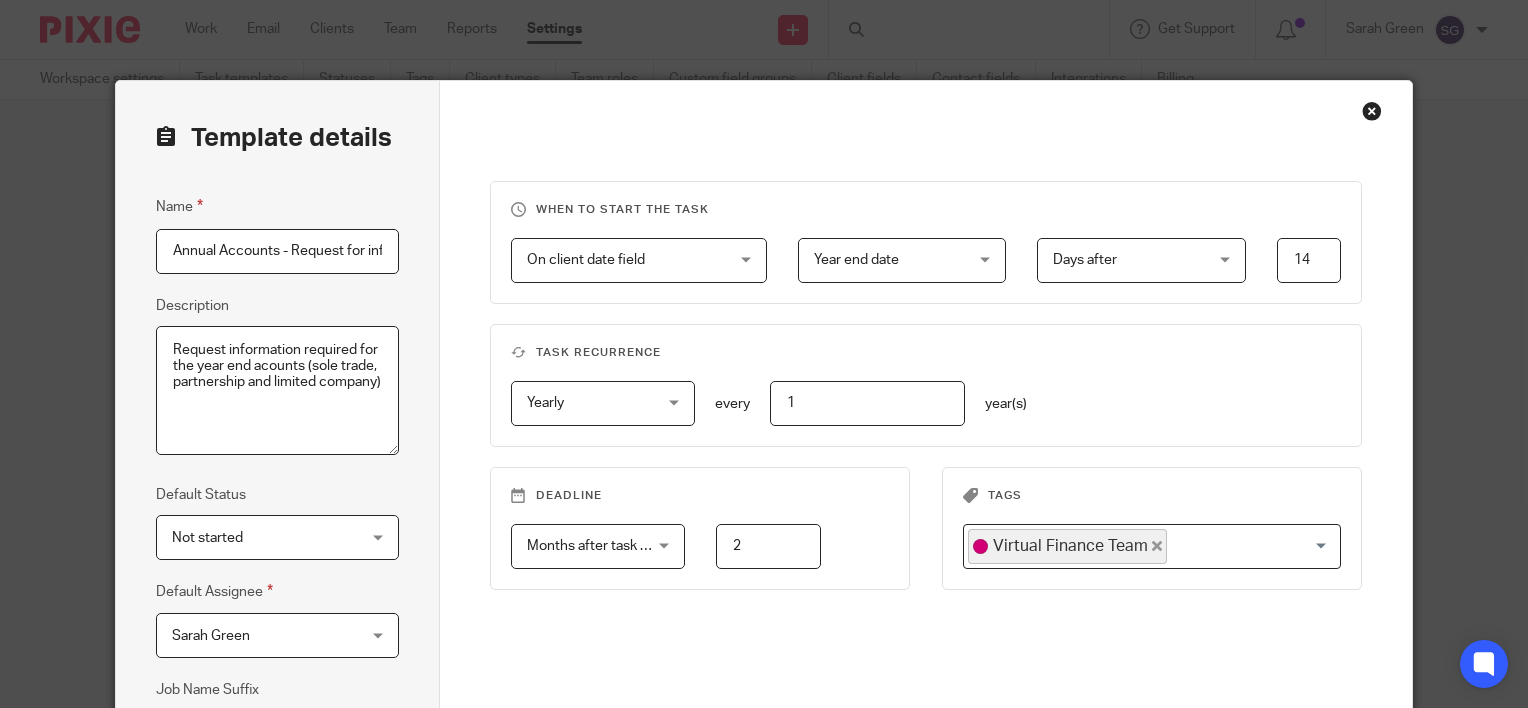 scroll, scrollTop: 0, scrollLeft: 0, axis: both 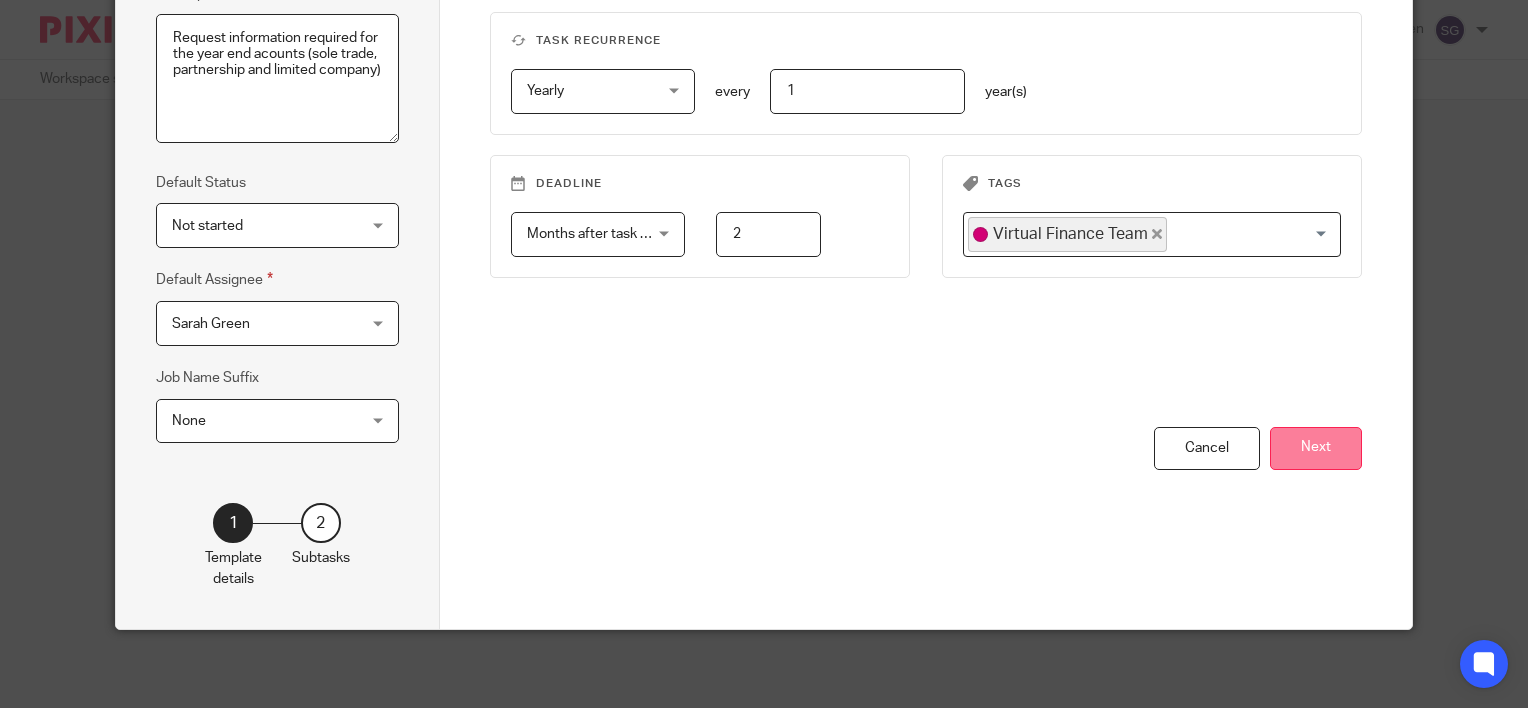 click on "Next" at bounding box center (1316, 448) 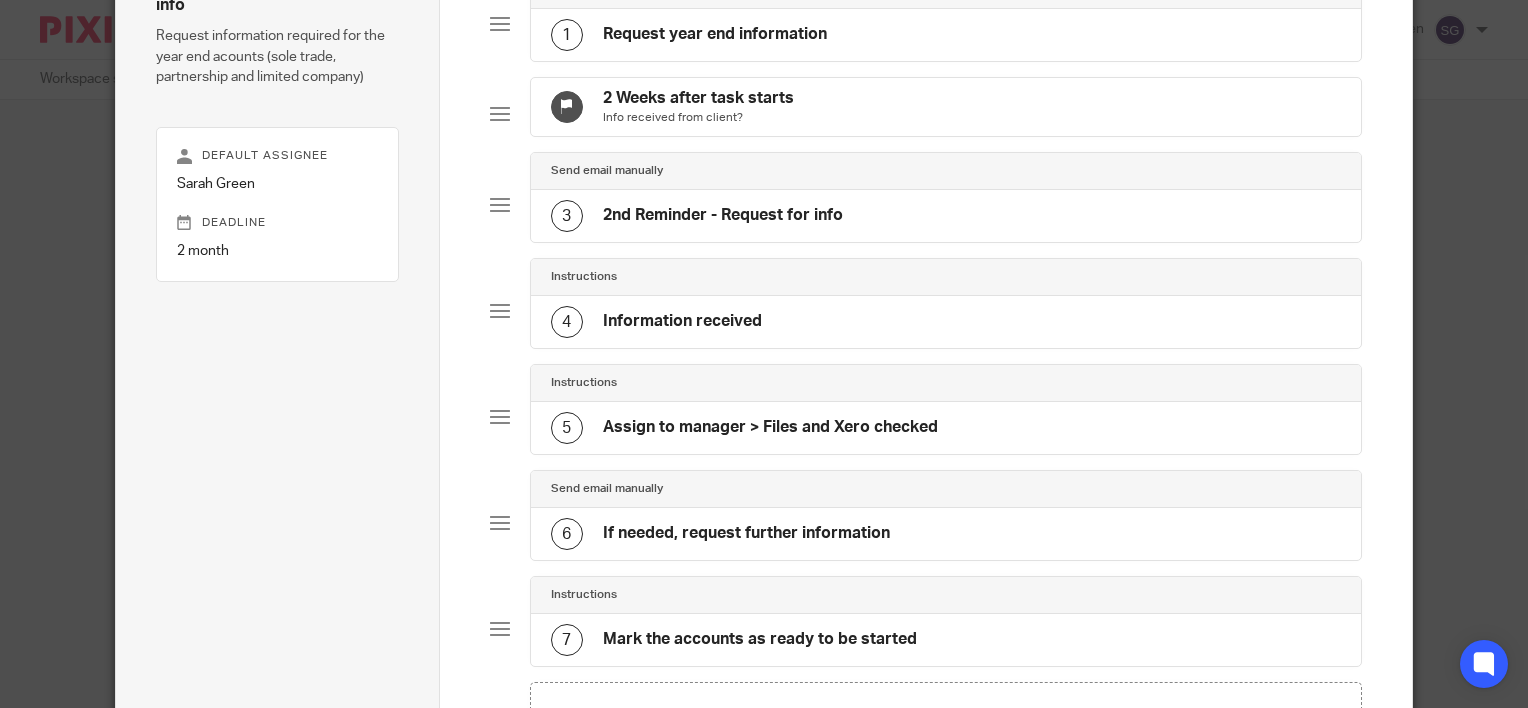 click on "3
2nd Reminder - Request for info" 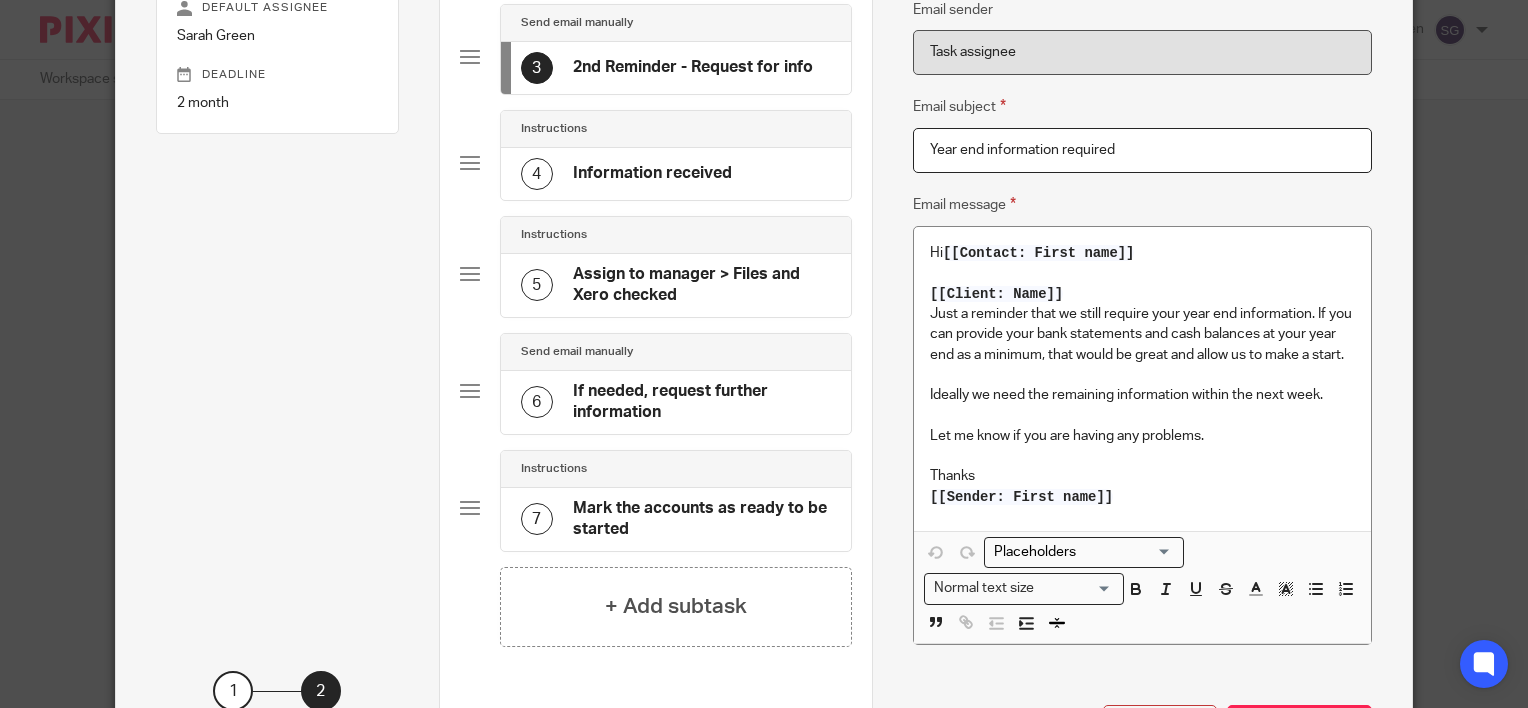 scroll, scrollTop: 394, scrollLeft: 0, axis: vertical 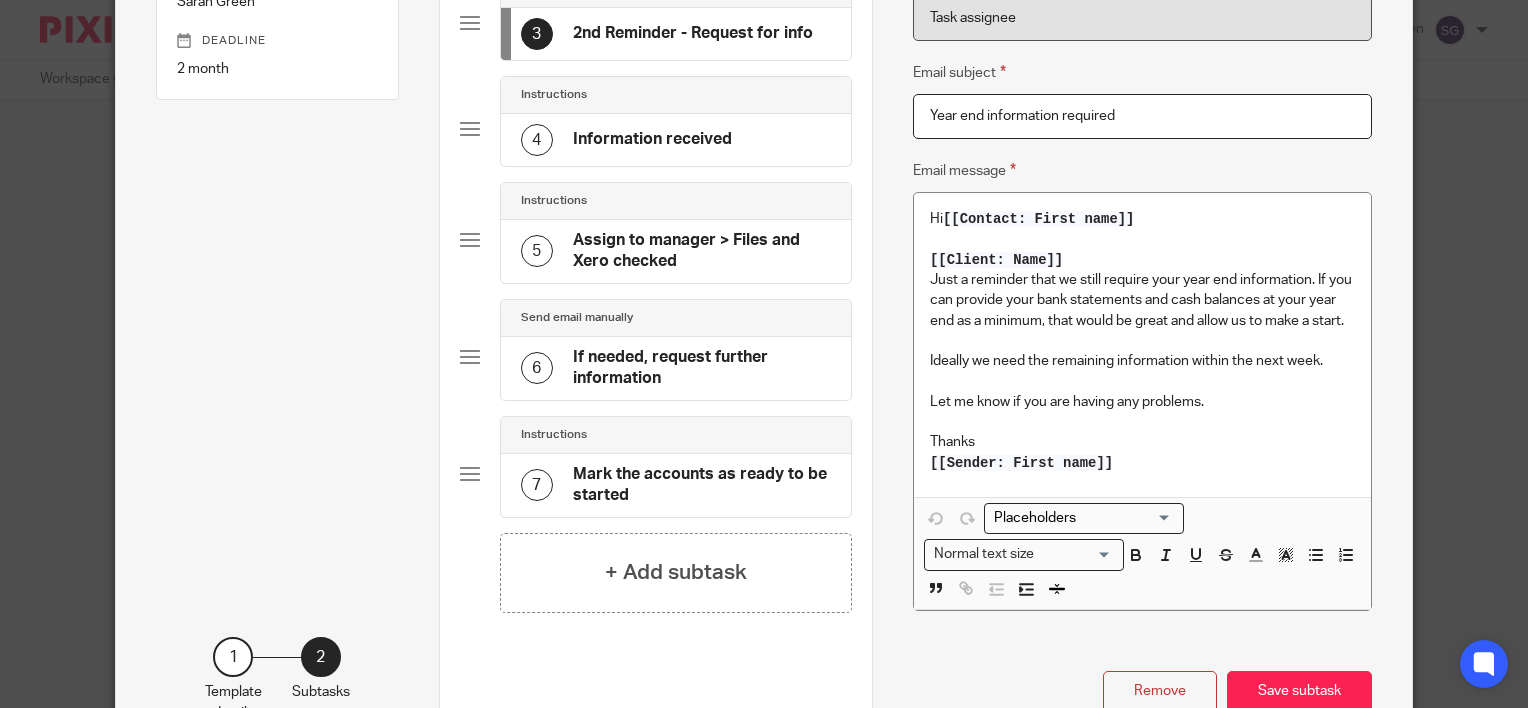 click on "[[Sender: First name]]" at bounding box center (1142, 463) 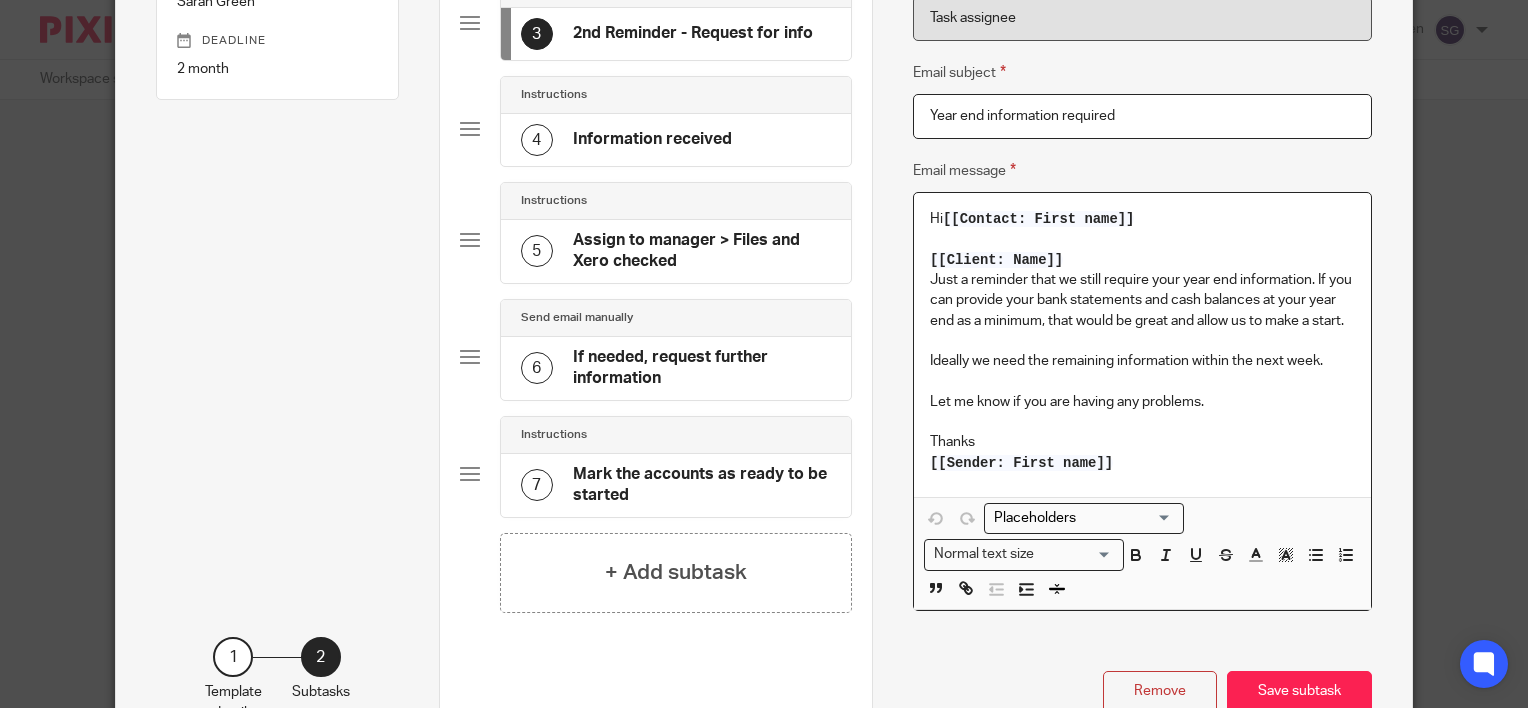 drag, startPoint x: 1137, startPoint y: 449, endPoint x: 976, endPoint y: 480, distance: 163.9573 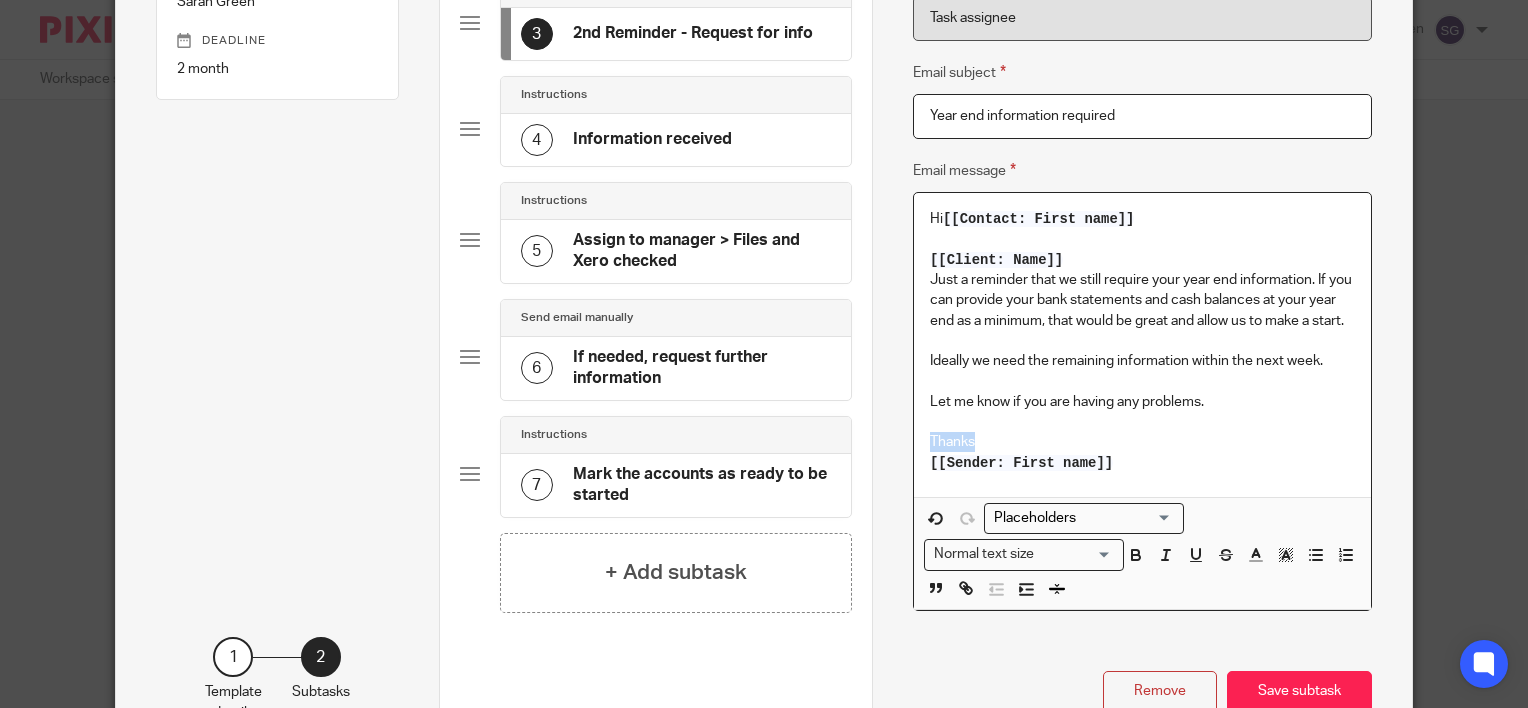 drag, startPoint x: 925, startPoint y: 441, endPoint x: 1146, endPoint y: 484, distance: 225.1444 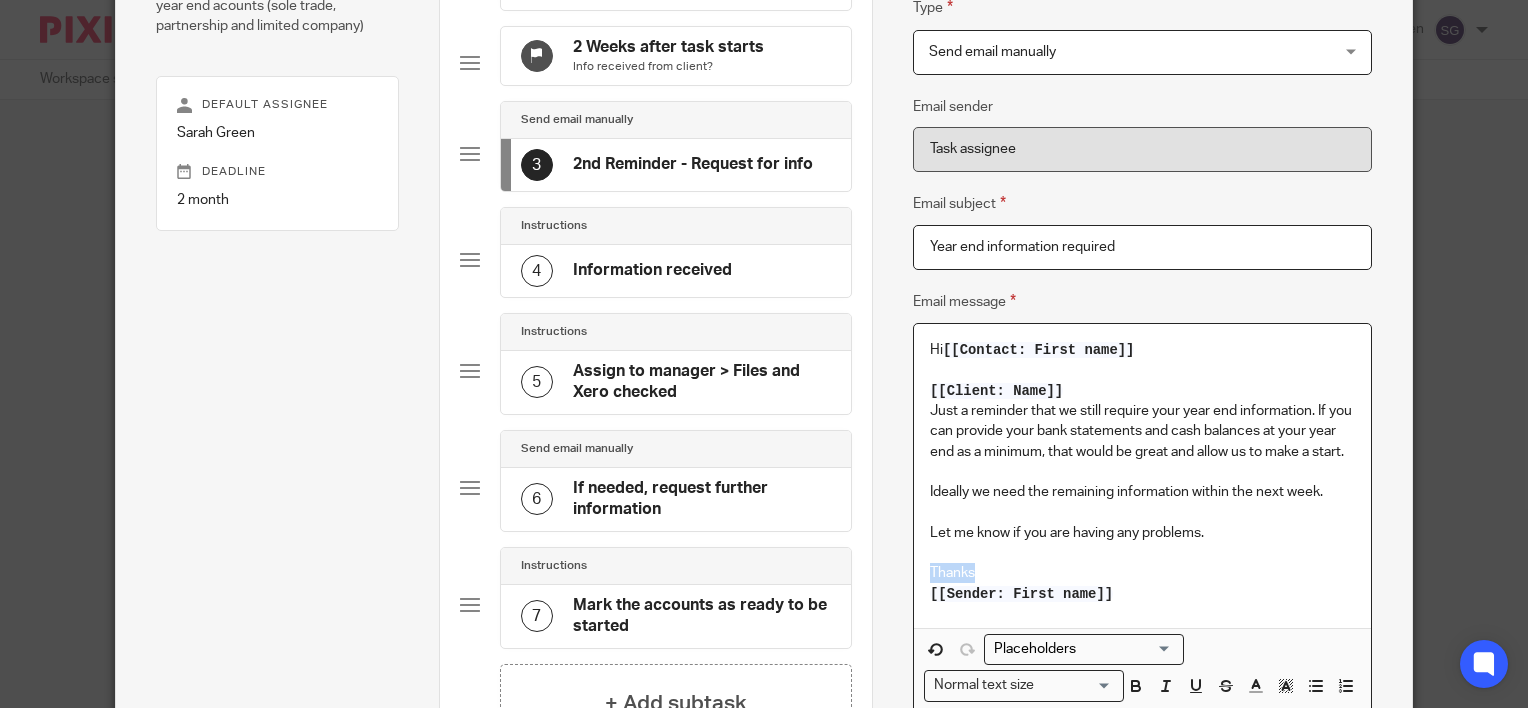scroll, scrollTop: 94, scrollLeft: 0, axis: vertical 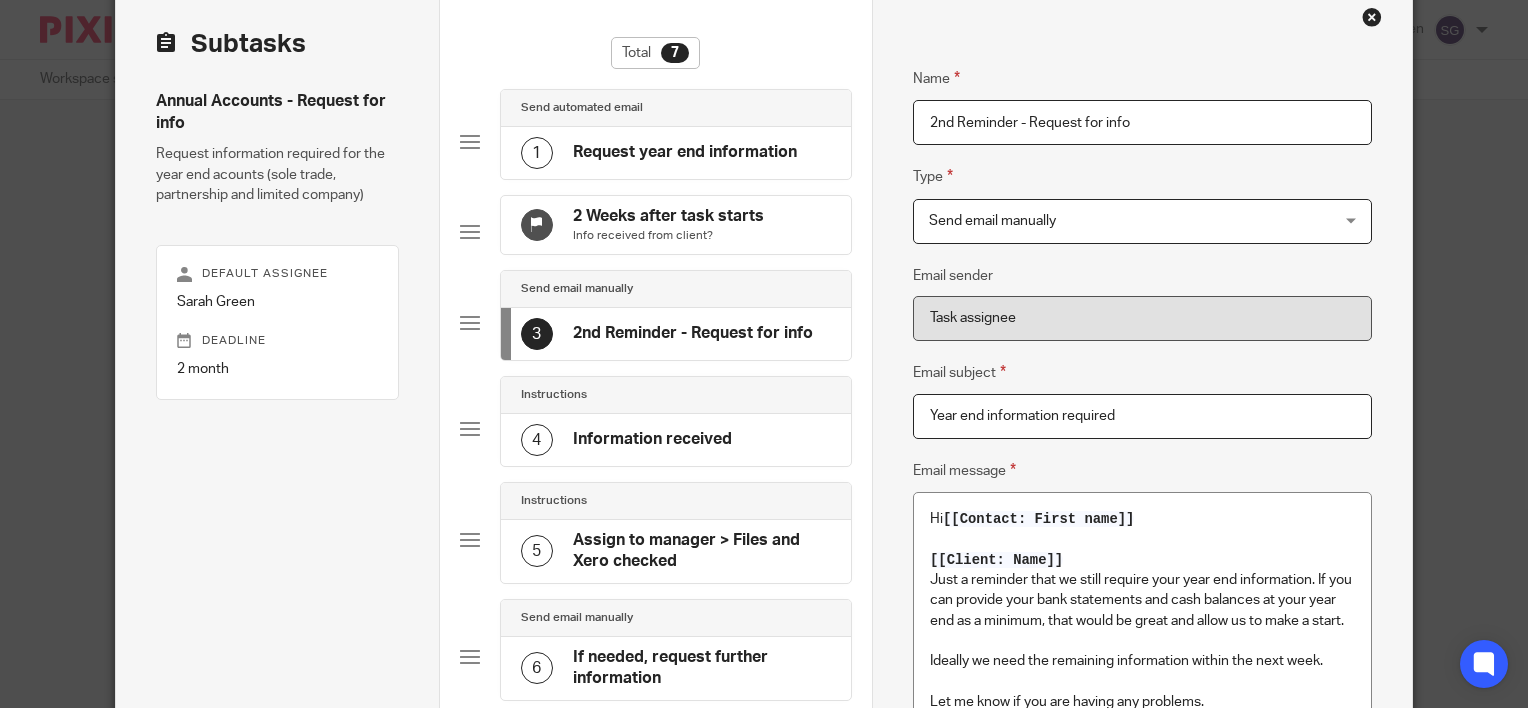 click on "Request year end information" 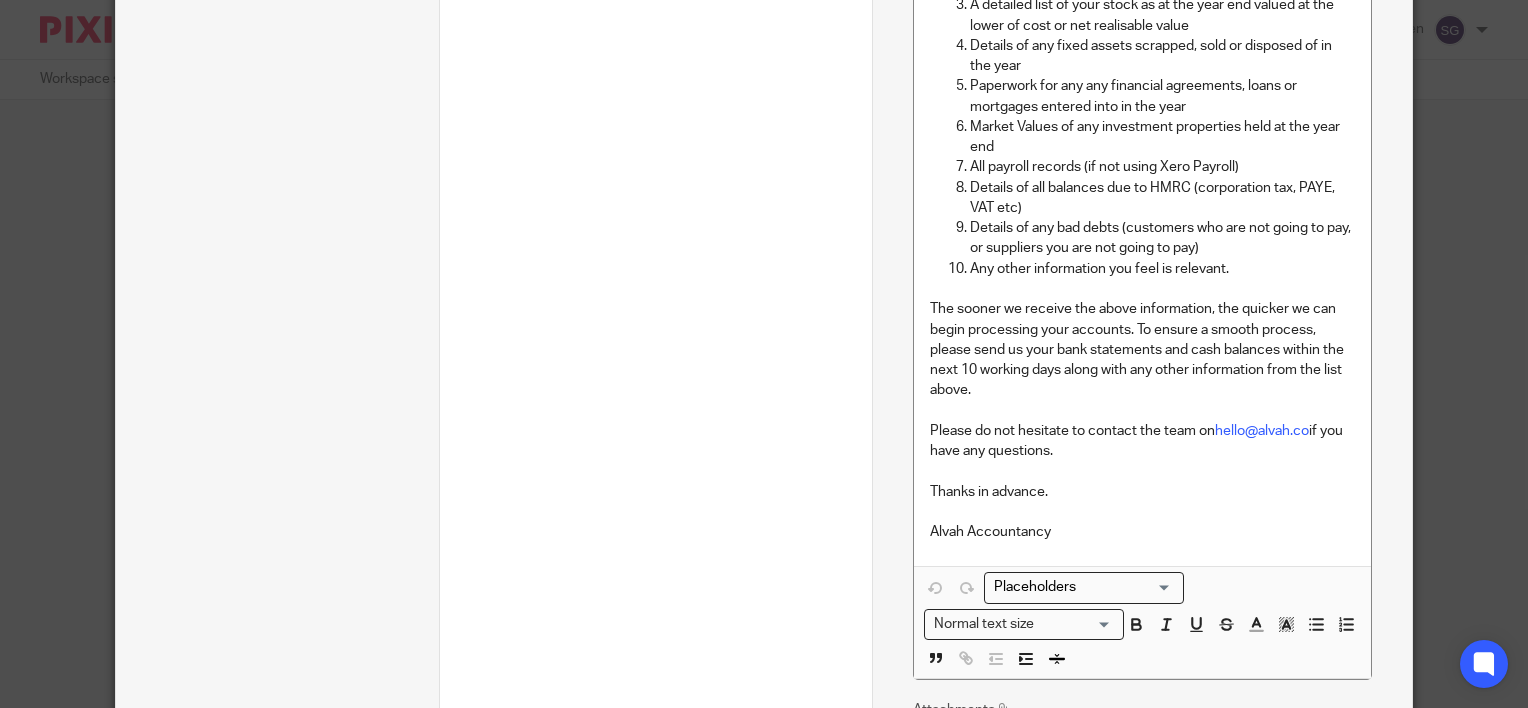 scroll, scrollTop: 1494, scrollLeft: 0, axis: vertical 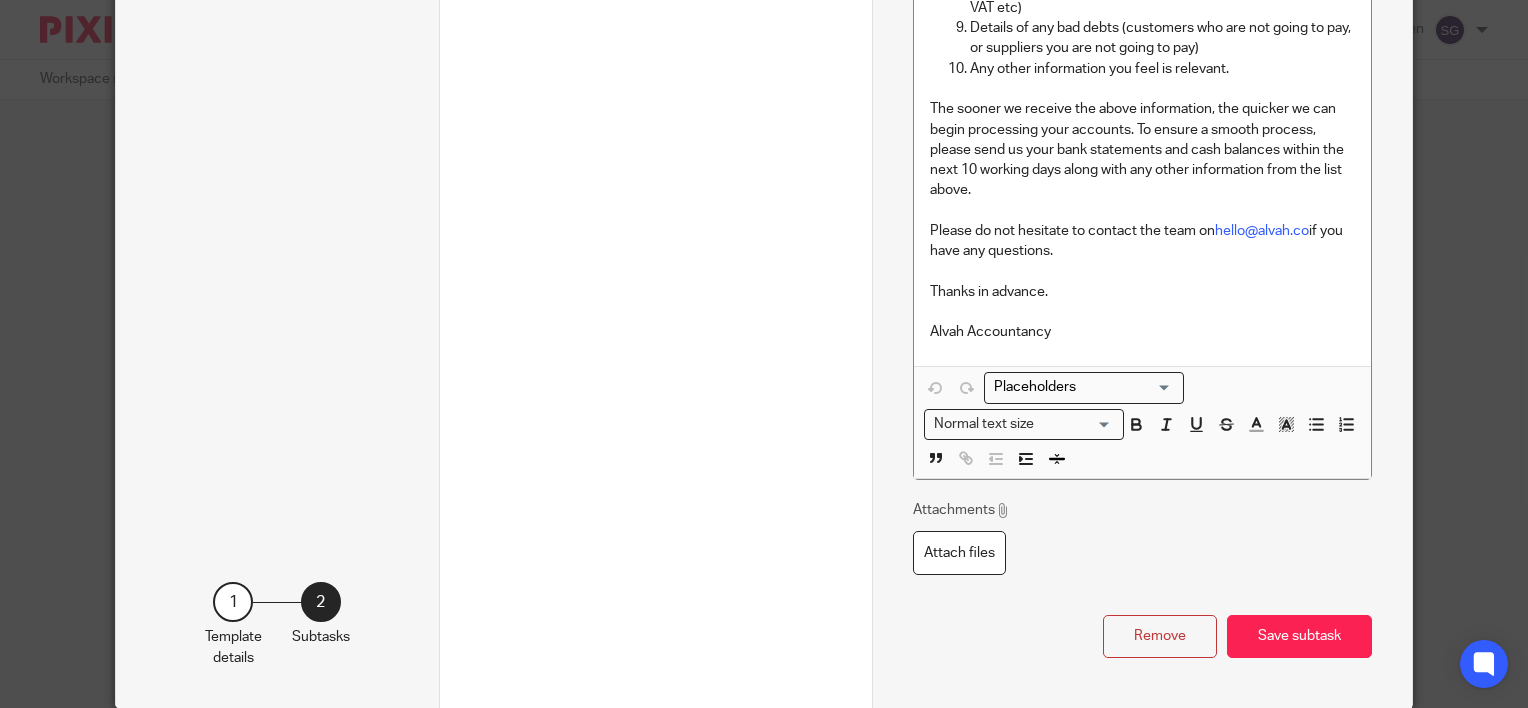click at bounding box center (1142, 312) 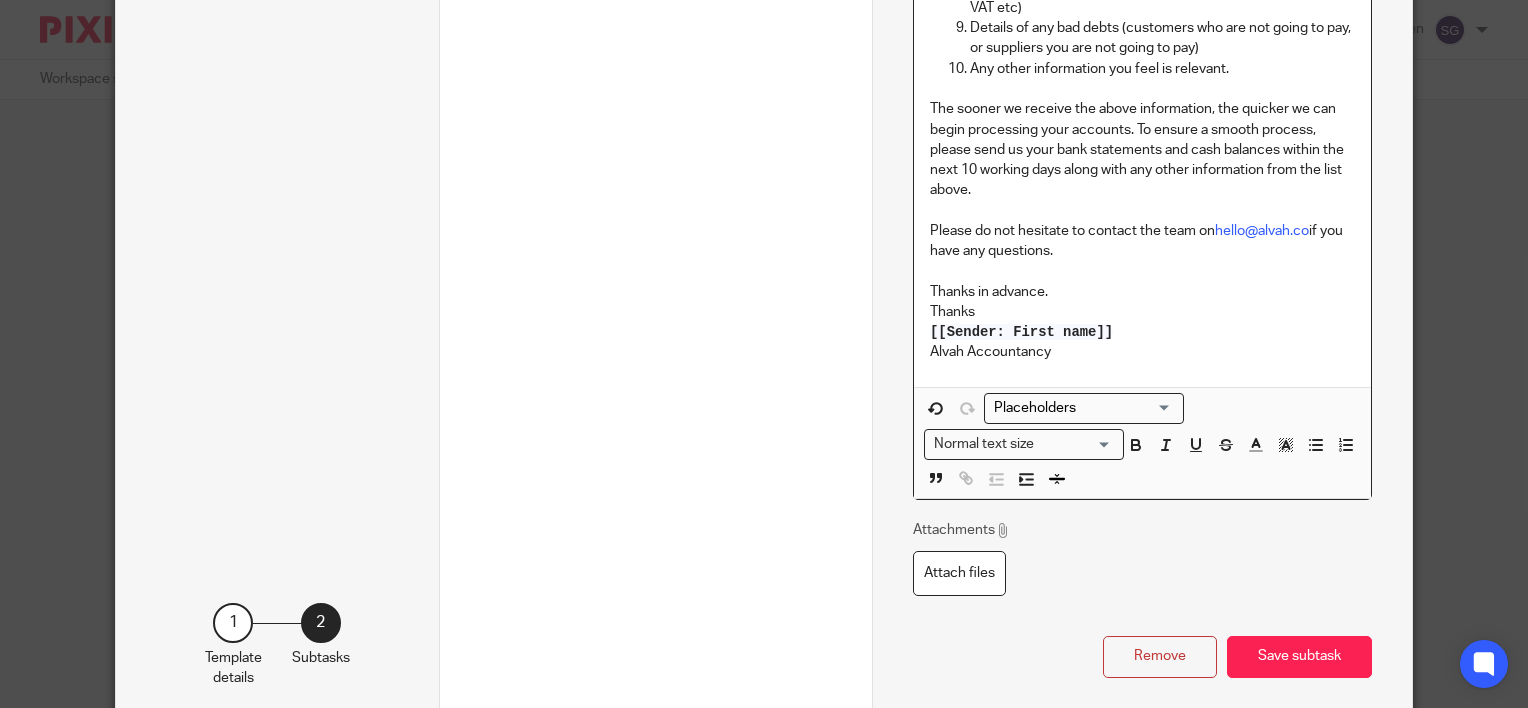 drag, startPoint x: 1005, startPoint y: 297, endPoint x: 994, endPoint y: 296, distance: 11.045361 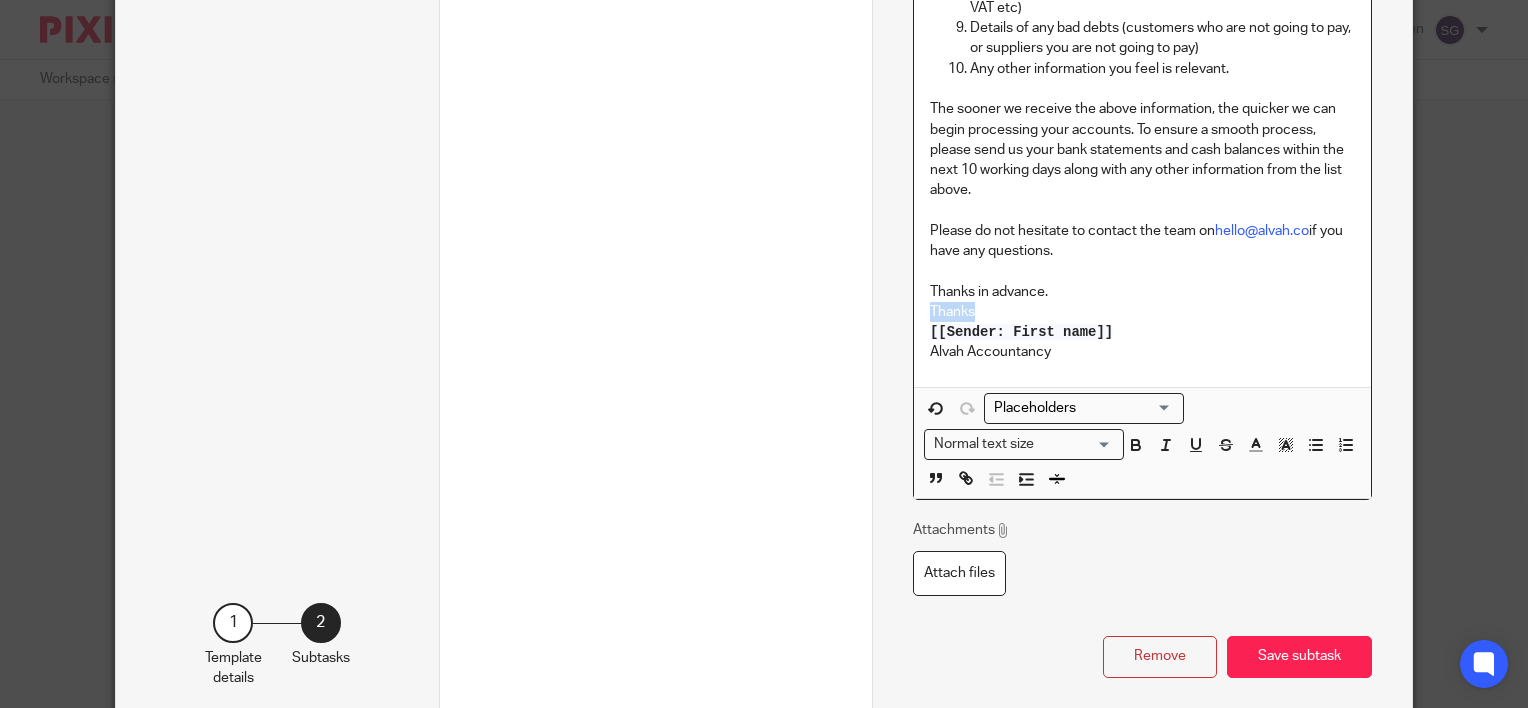 drag, startPoint x: 994, startPoint y: 296, endPoint x: 895, endPoint y: 296, distance: 99 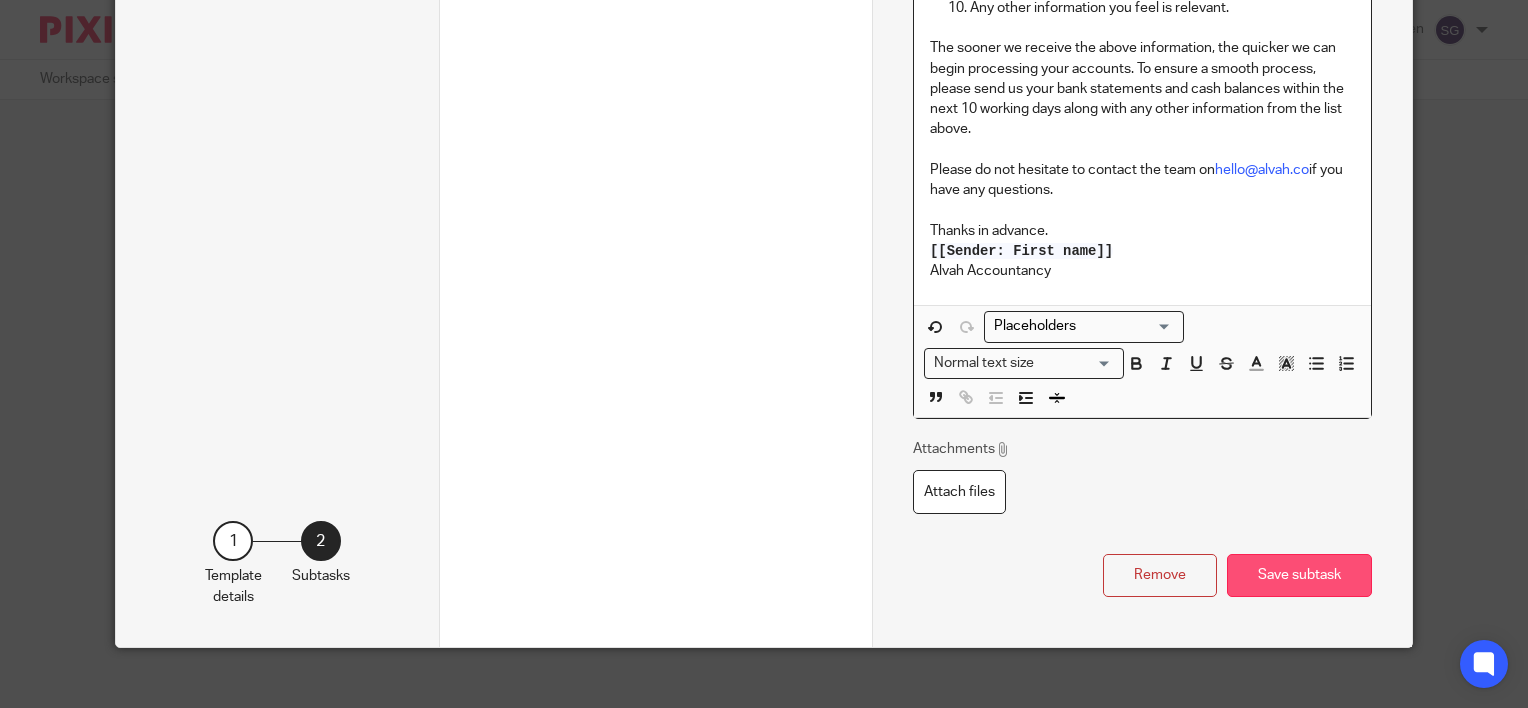 click on "Save subtask" at bounding box center (1299, 575) 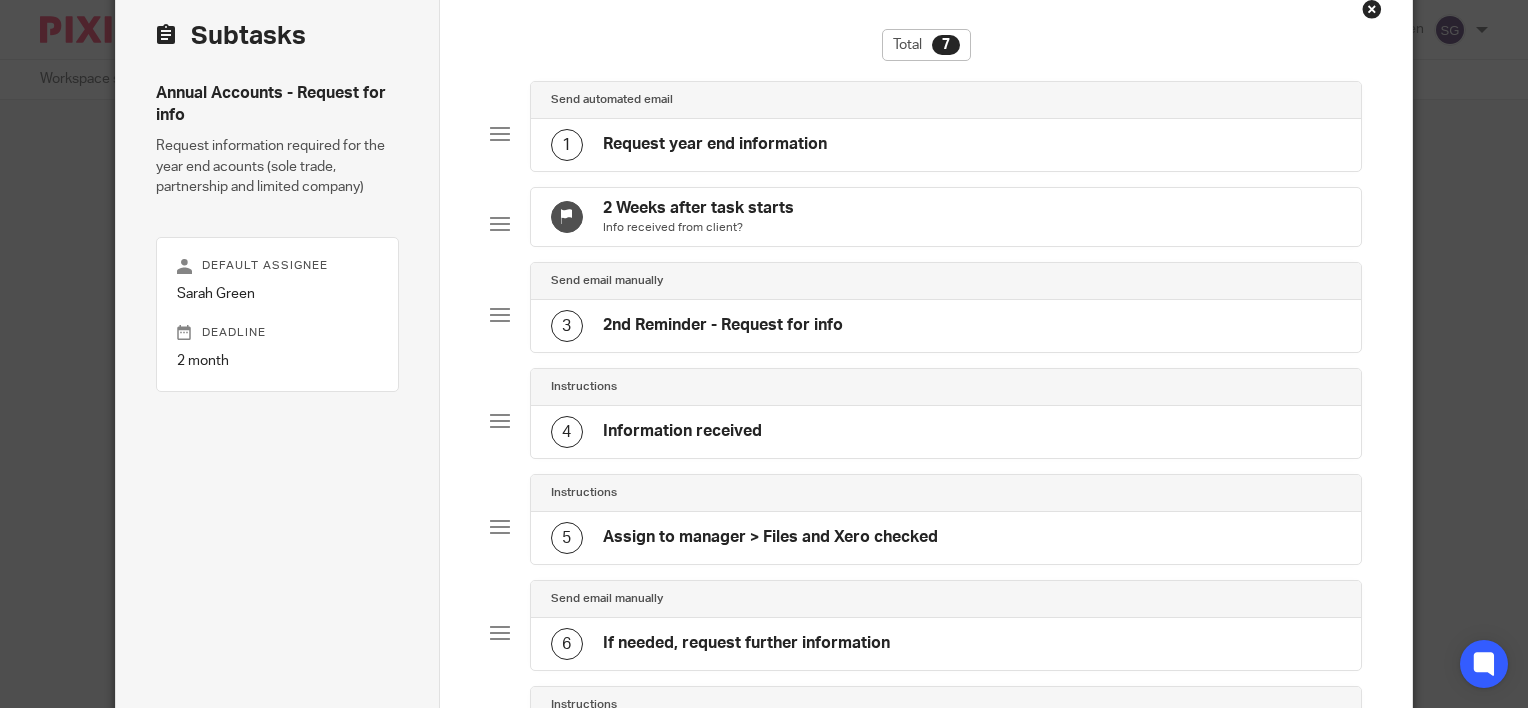 scroll, scrollTop: 0, scrollLeft: 0, axis: both 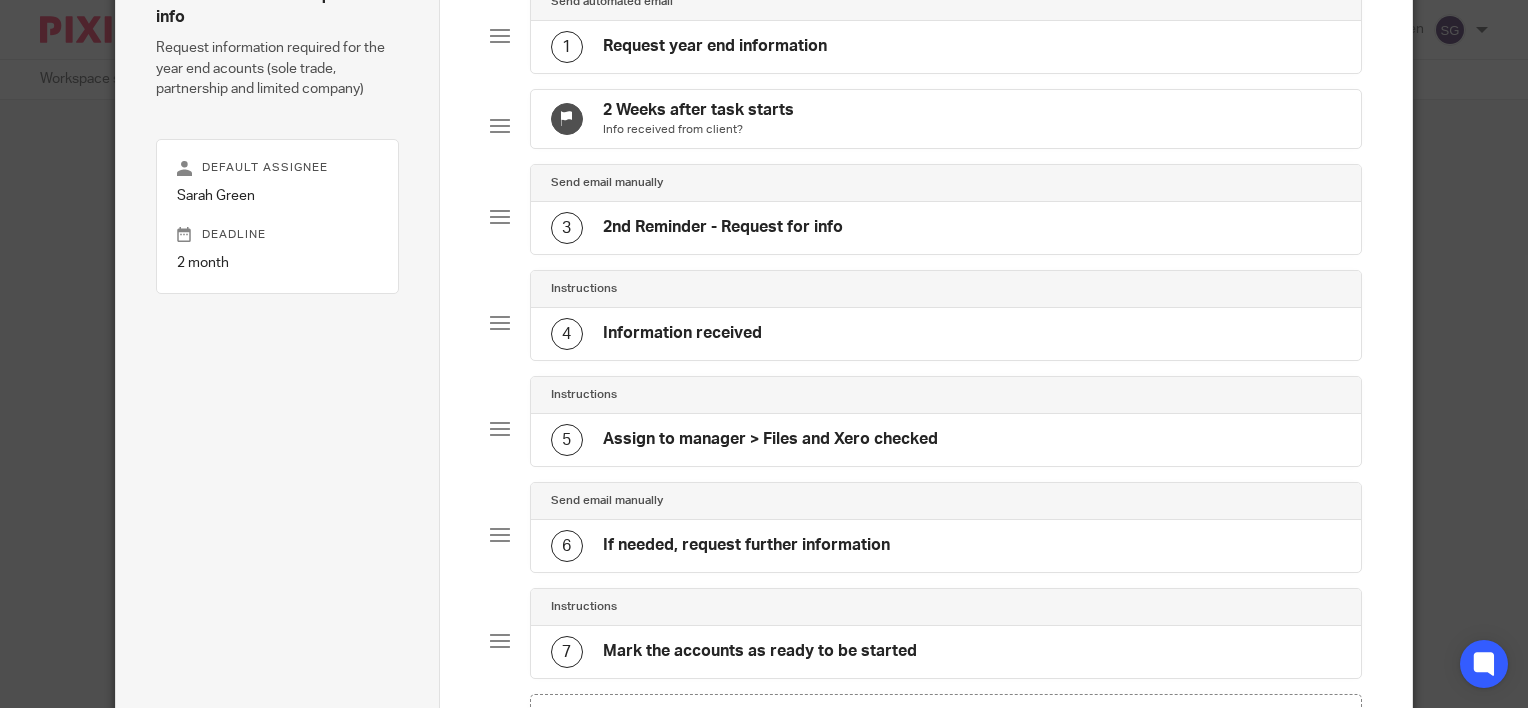 click on "4
Information received" 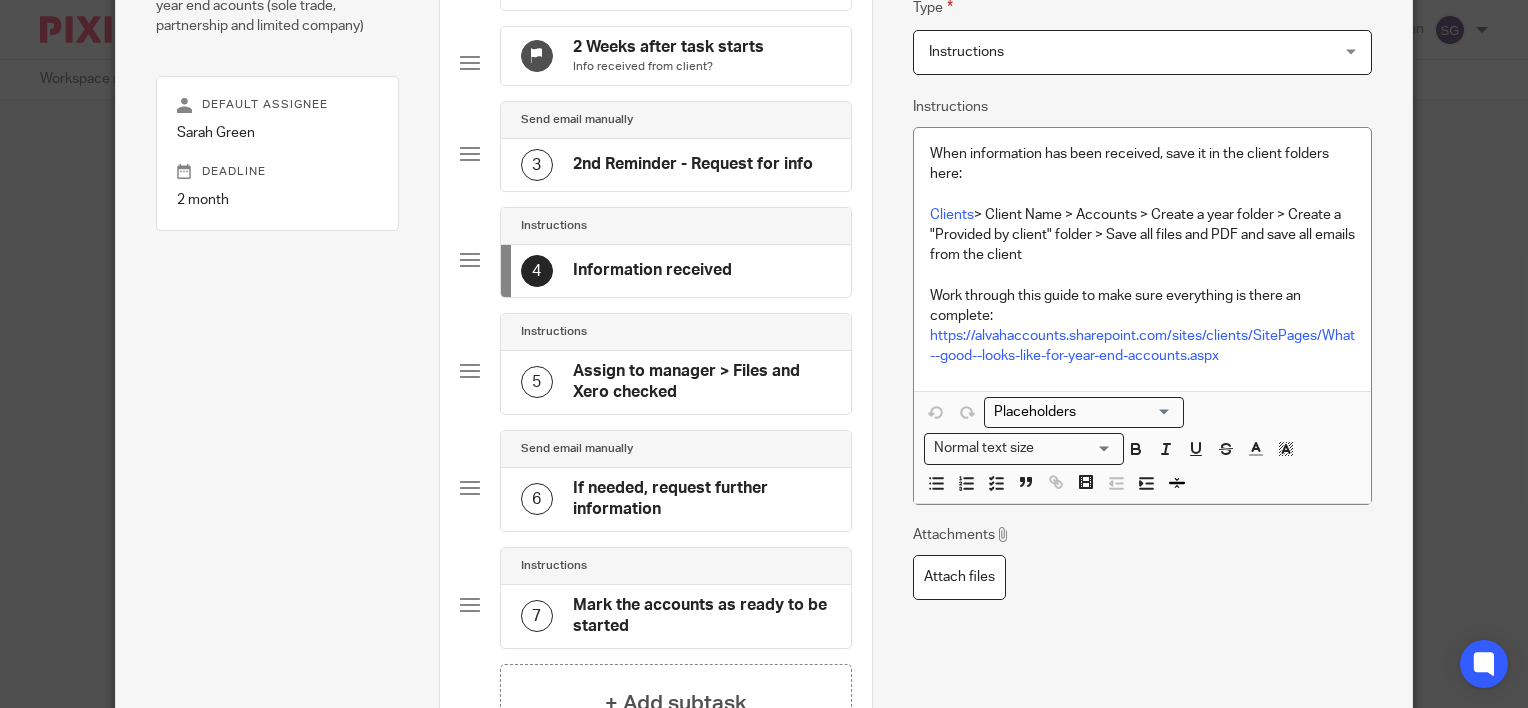 scroll, scrollTop: 294, scrollLeft: 0, axis: vertical 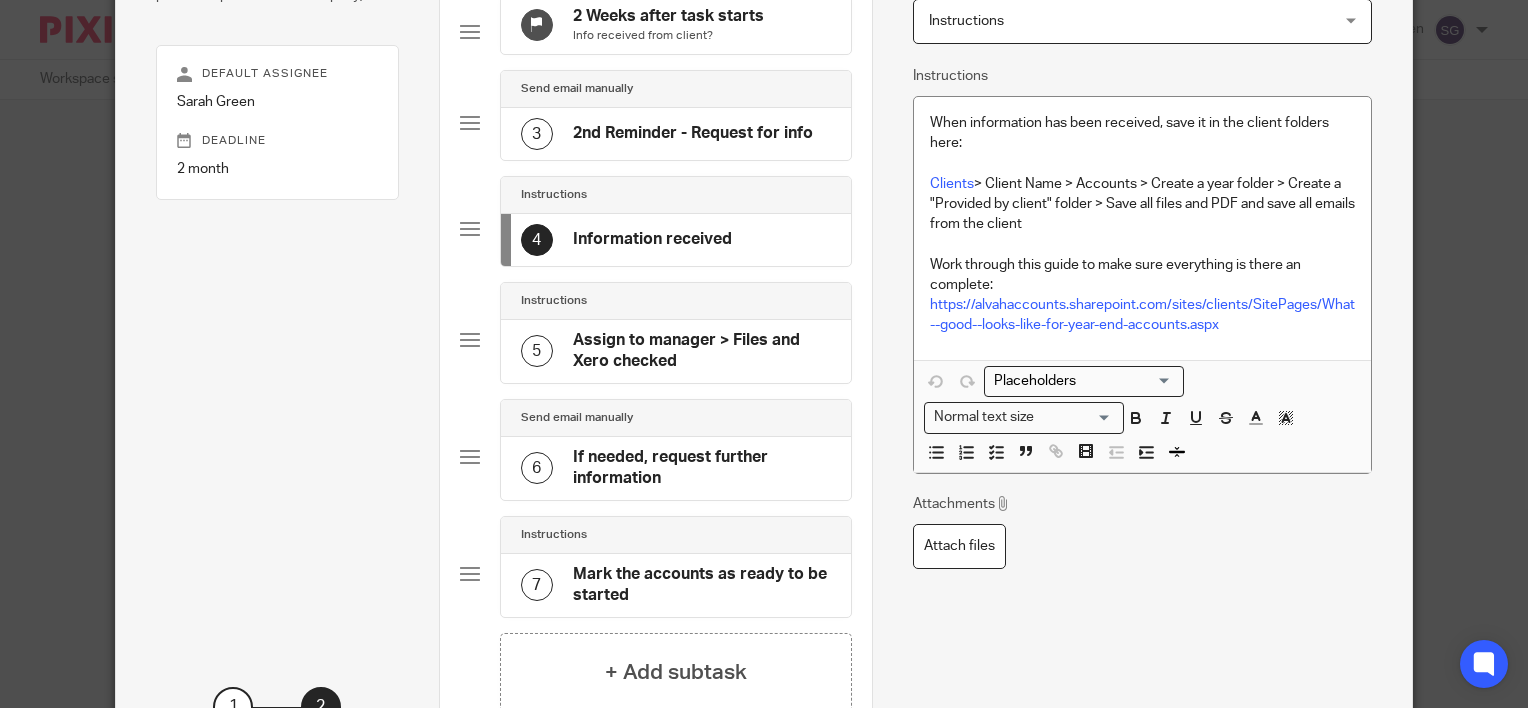 click on "Assign to manager > Files and Xero checked" 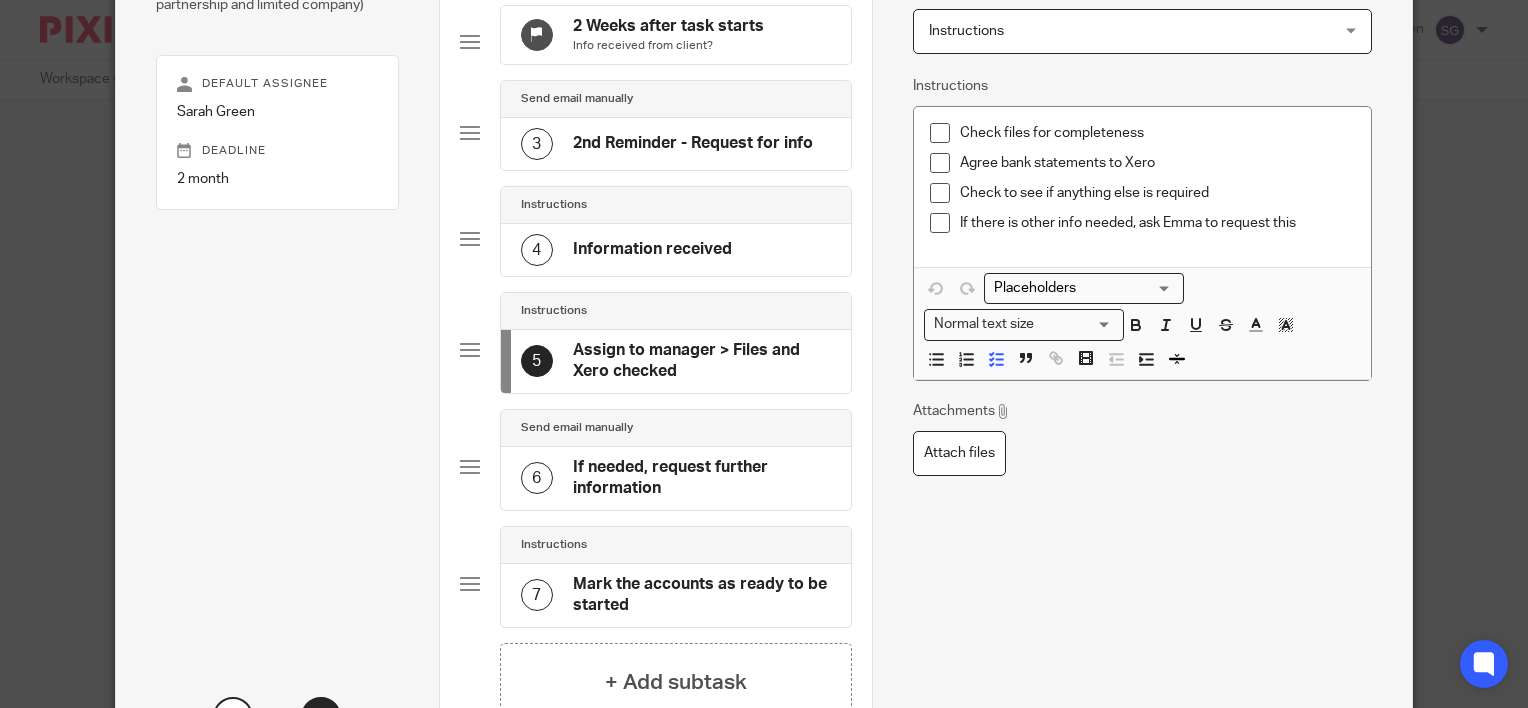 scroll, scrollTop: 300, scrollLeft: 0, axis: vertical 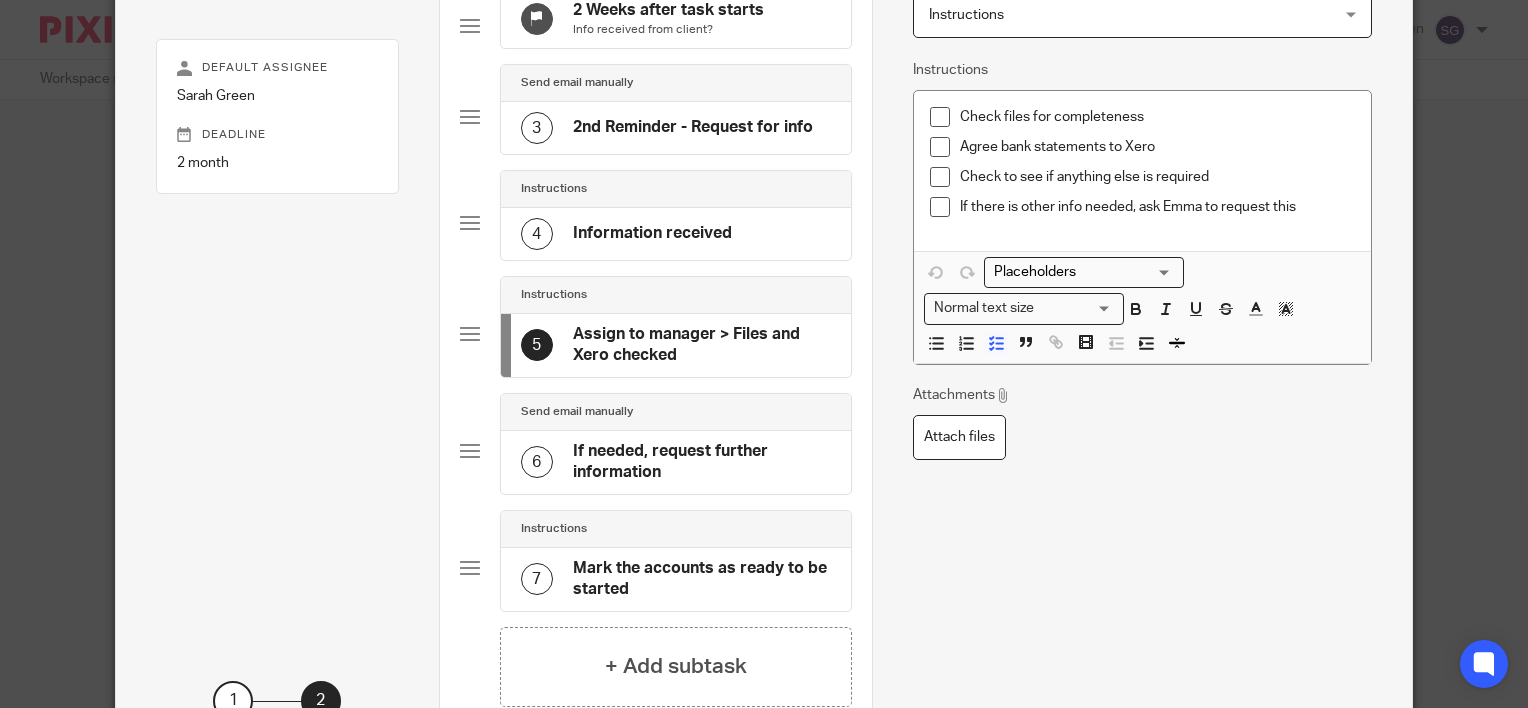 click on "If needed, request further information" 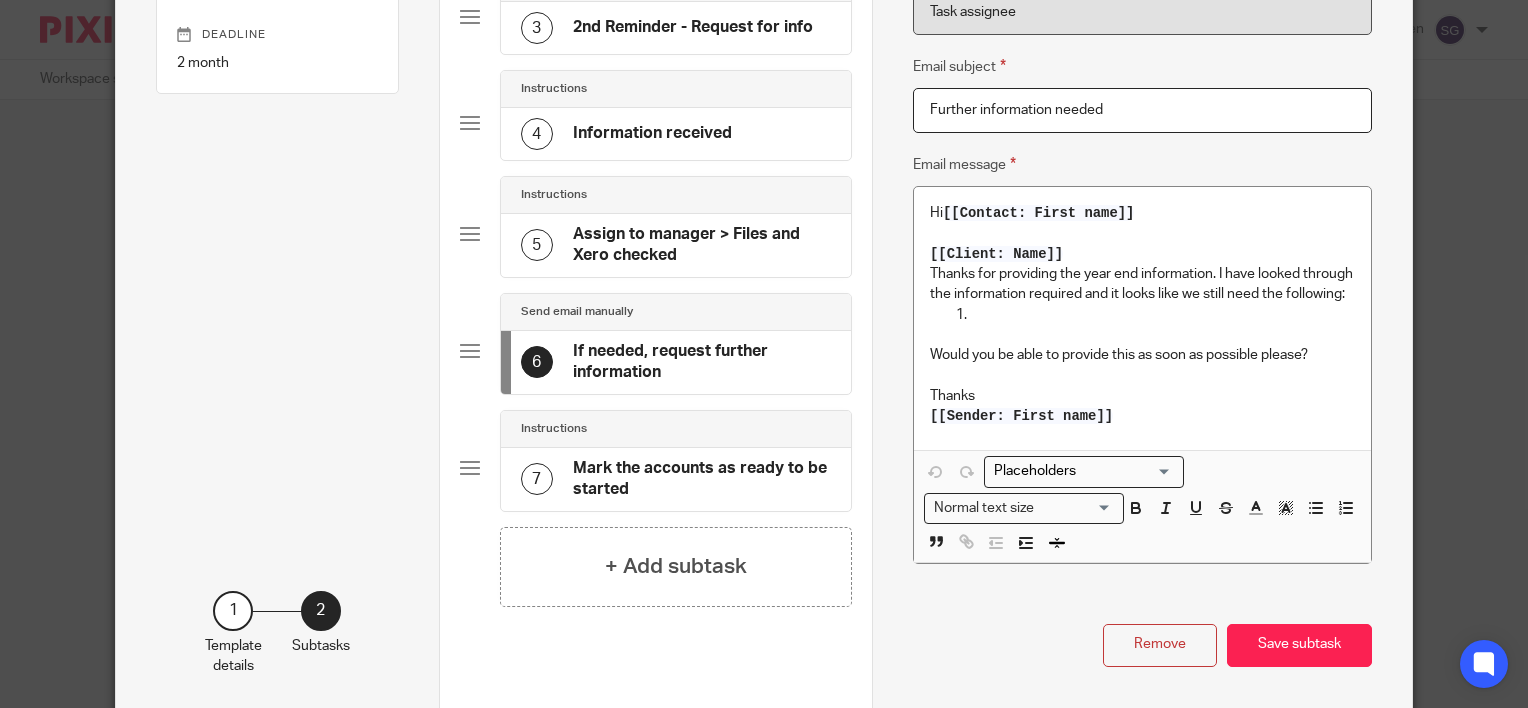 scroll, scrollTop: 500, scrollLeft: 0, axis: vertical 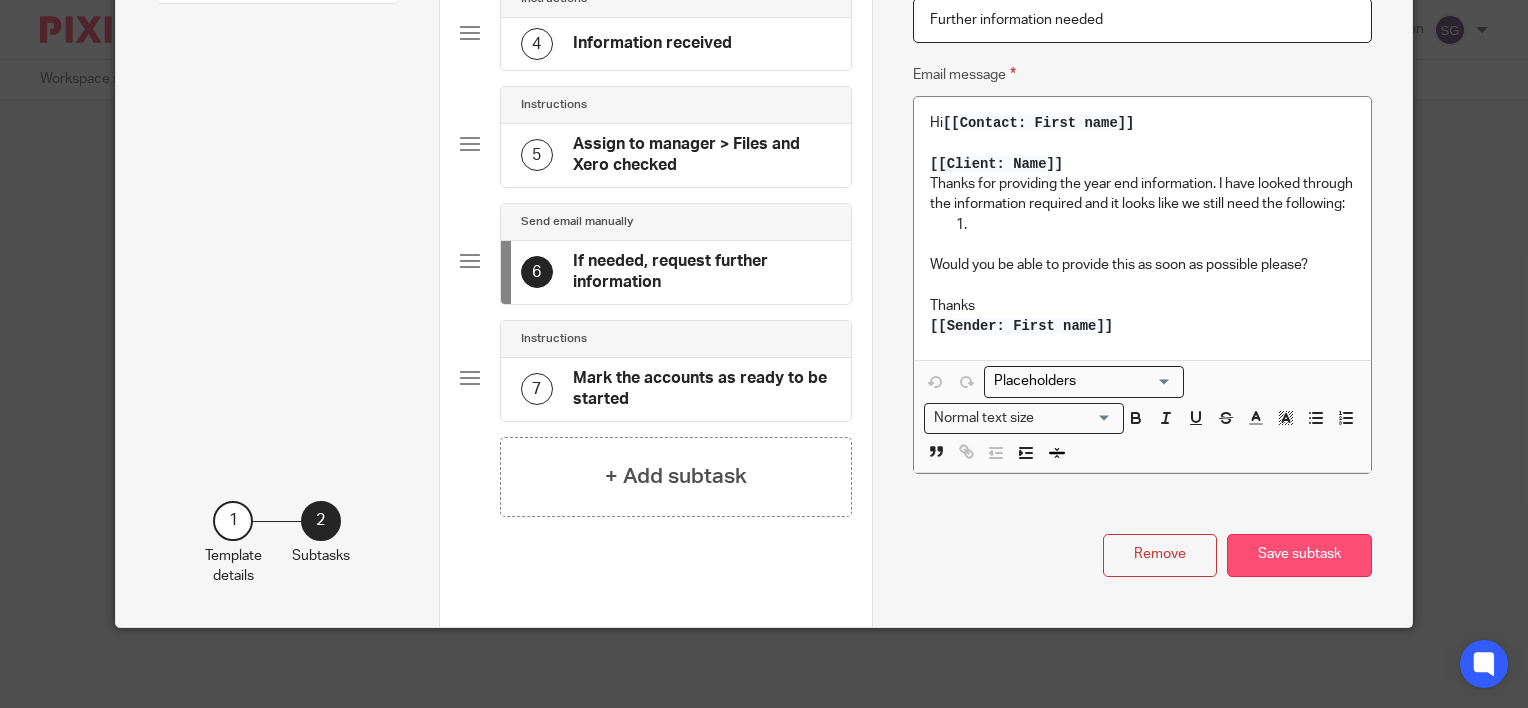 click on "Save subtask" at bounding box center [1299, 555] 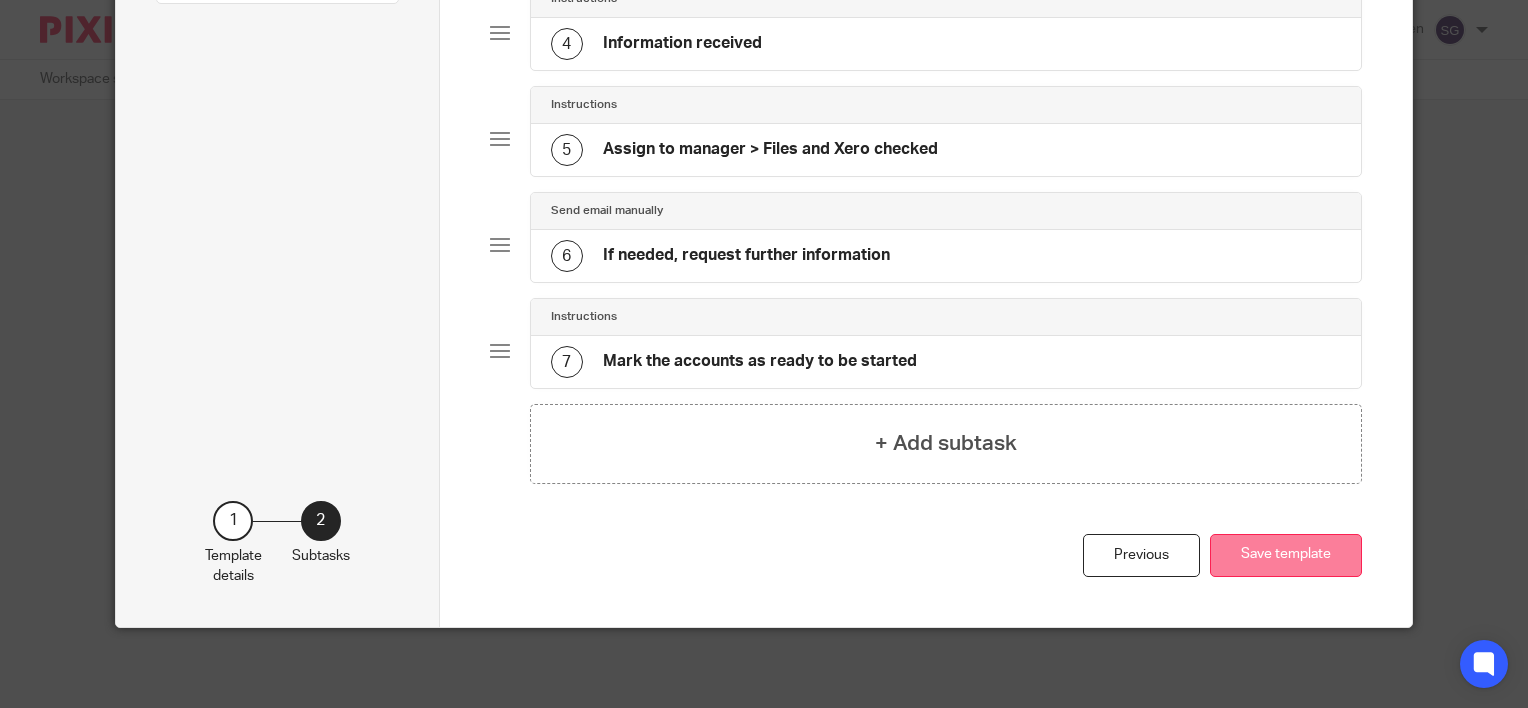 click on "Save template" at bounding box center (1286, 555) 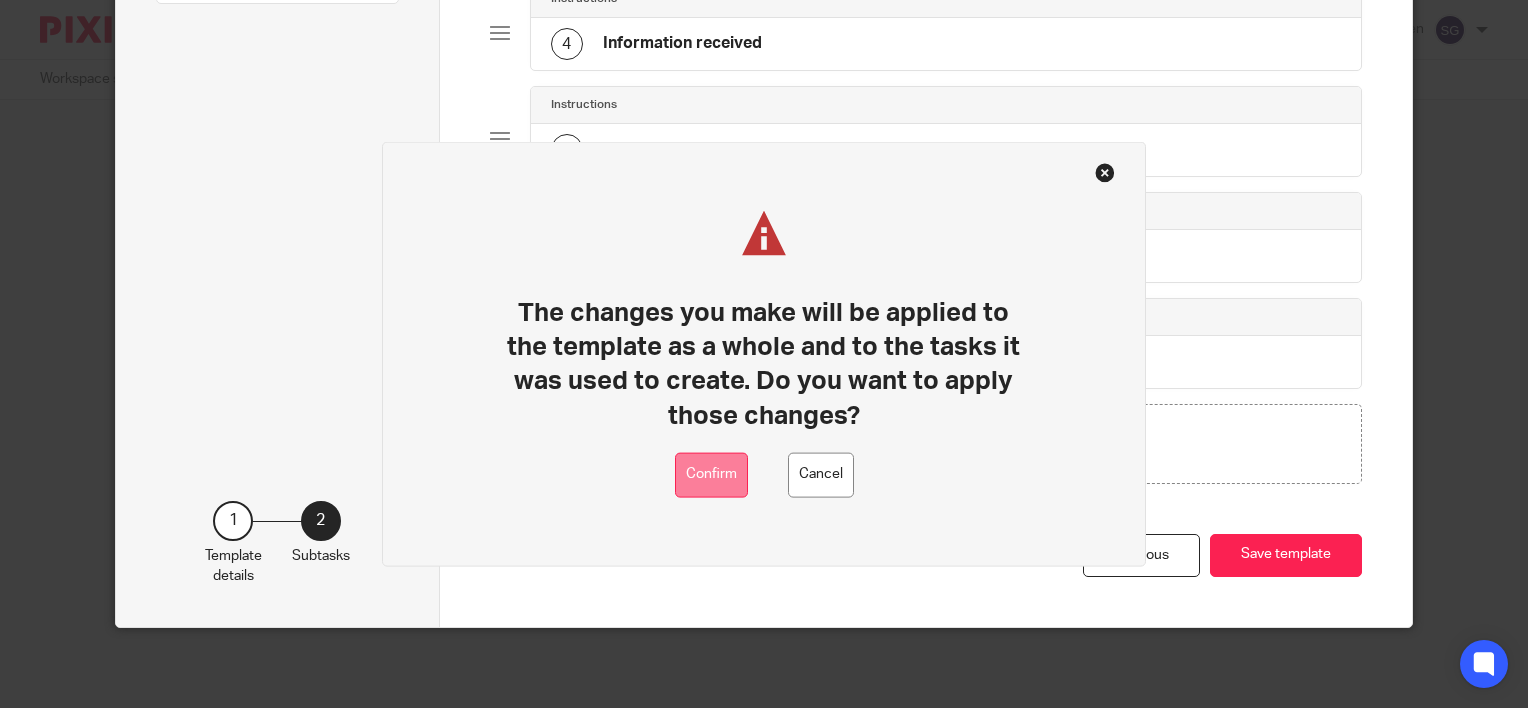 click on "Confirm" at bounding box center [711, 474] 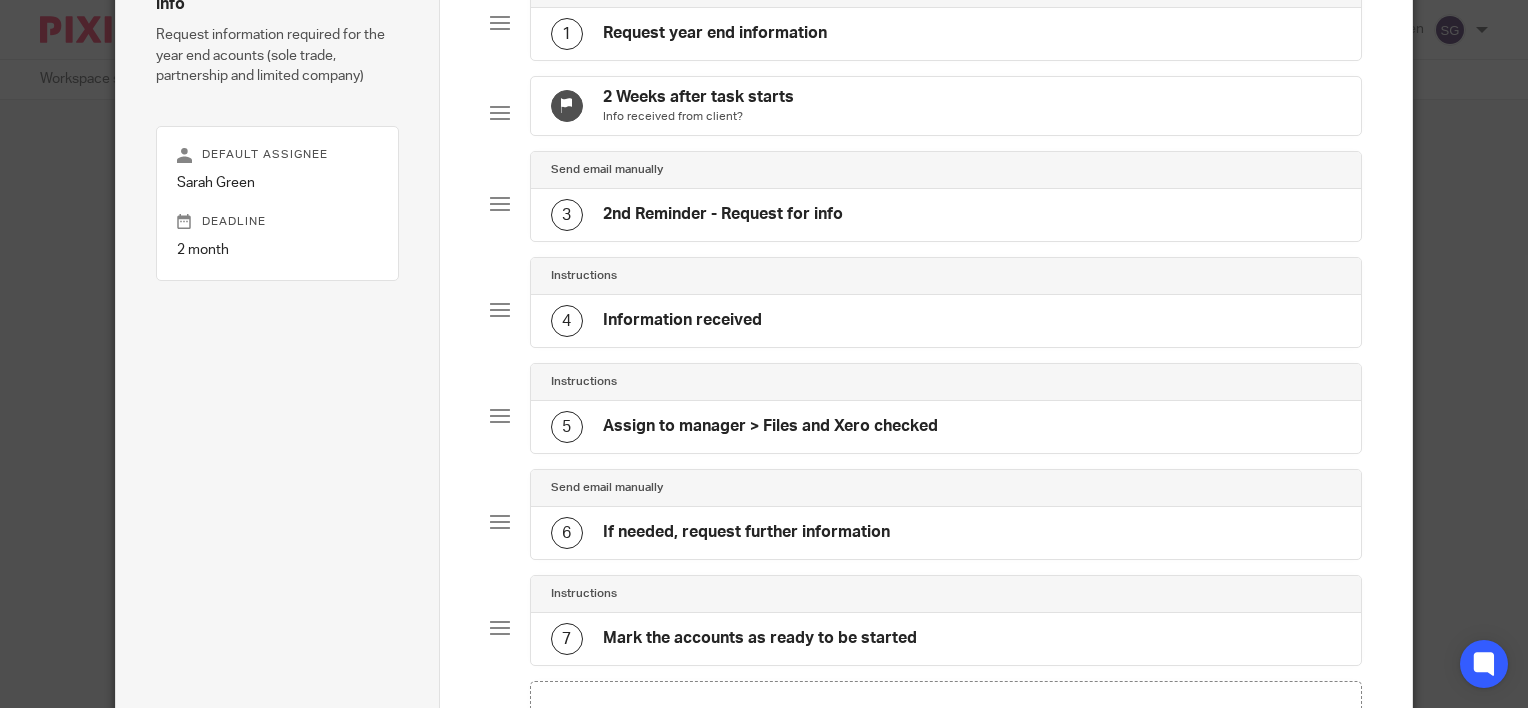 scroll, scrollTop: 200, scrollLeft: 0, axis: vertical 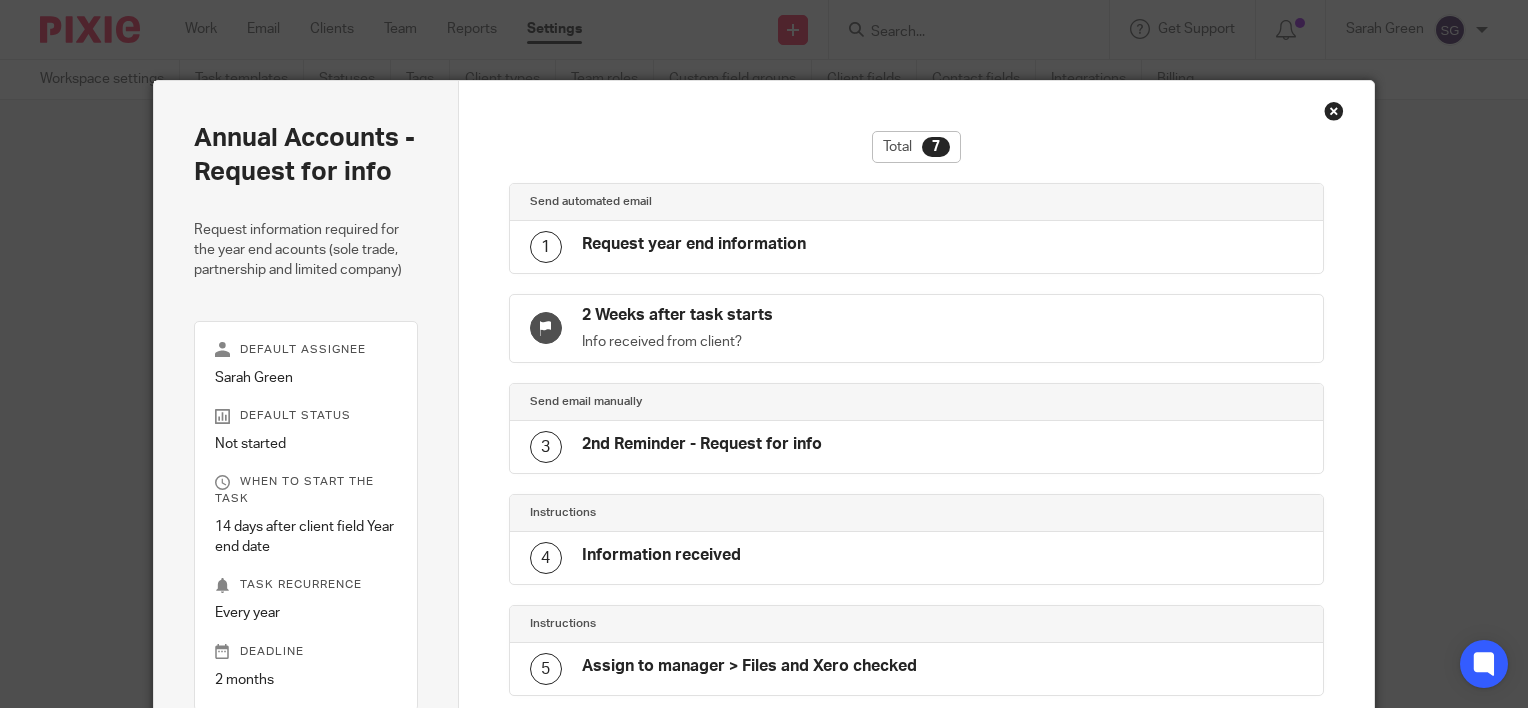 click at bounding box center (1334, 111) 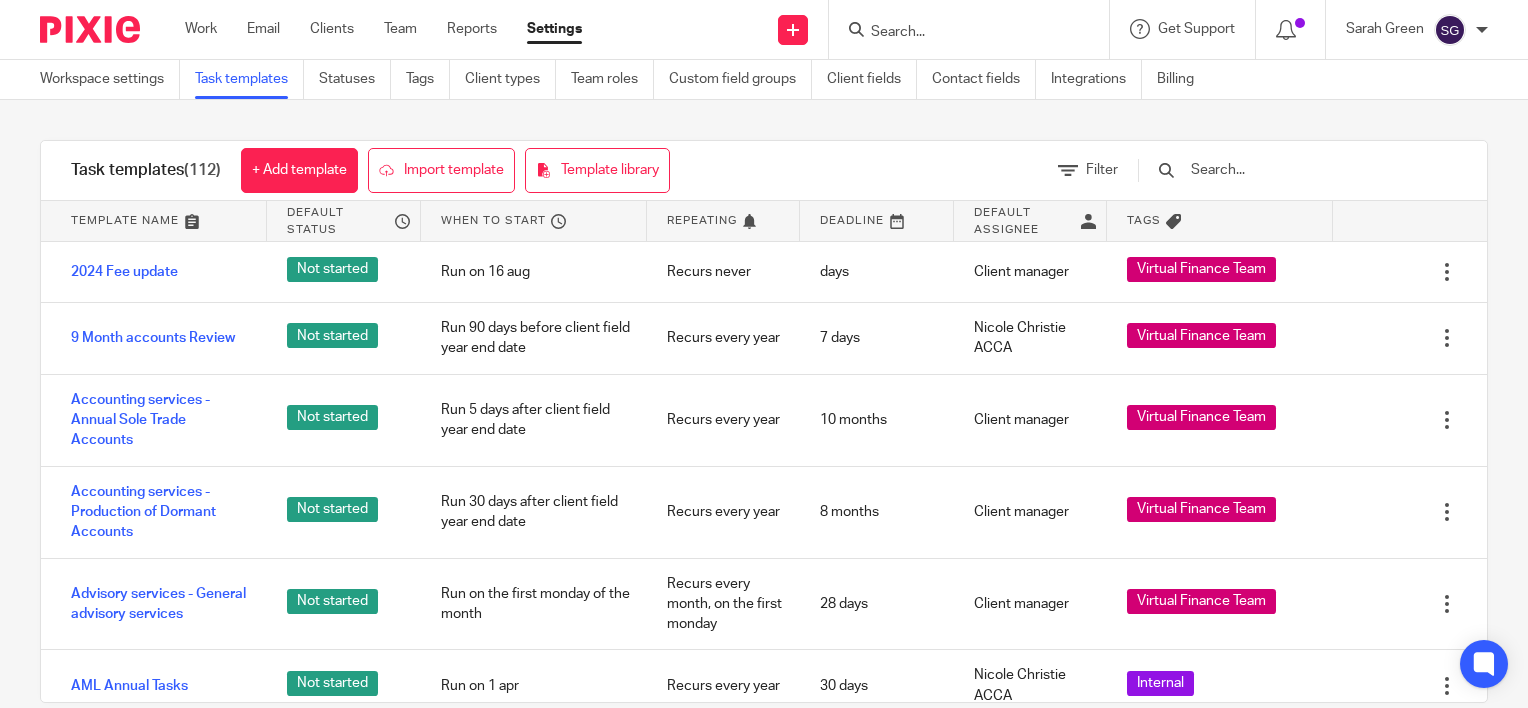scroll, scrollTop: 0, scrollLeft: 0, axis: both 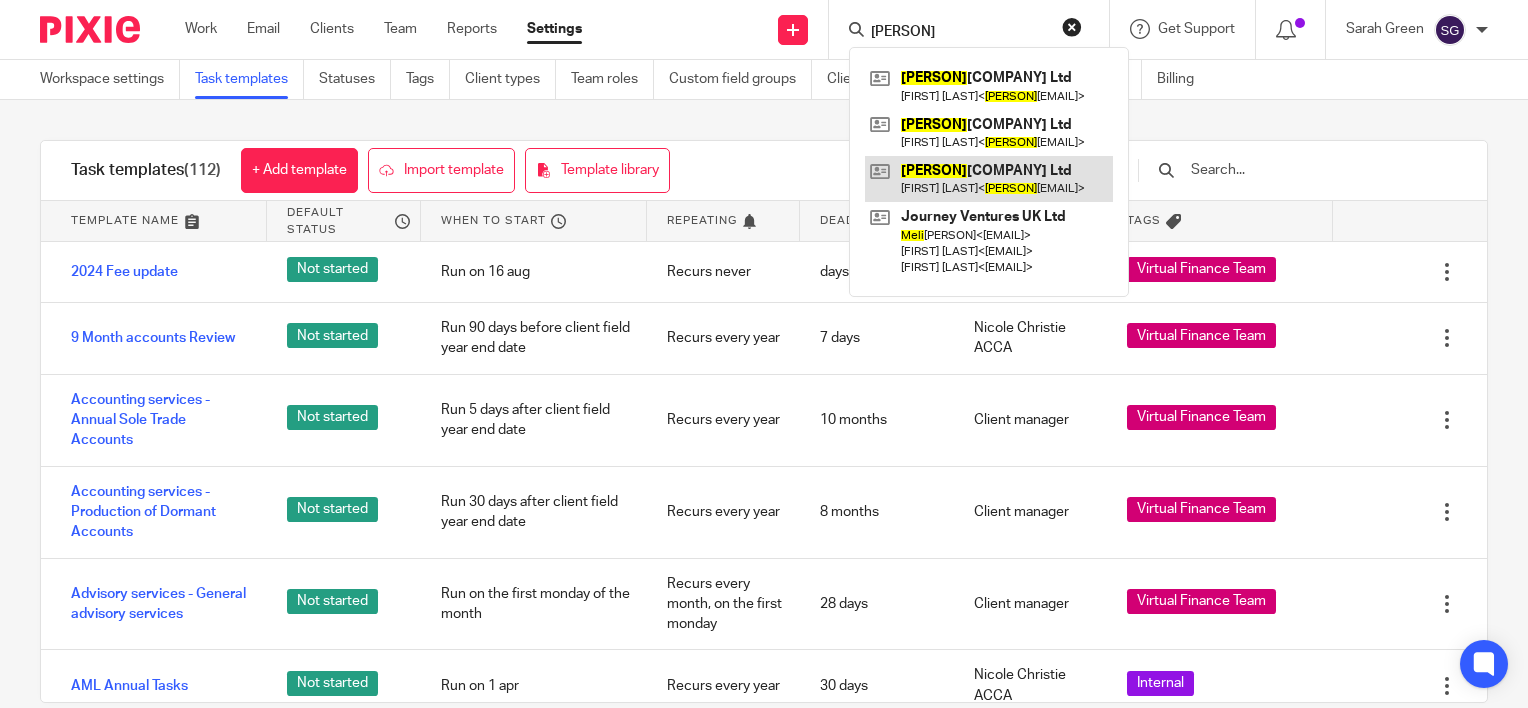 type on "[PERSON]" 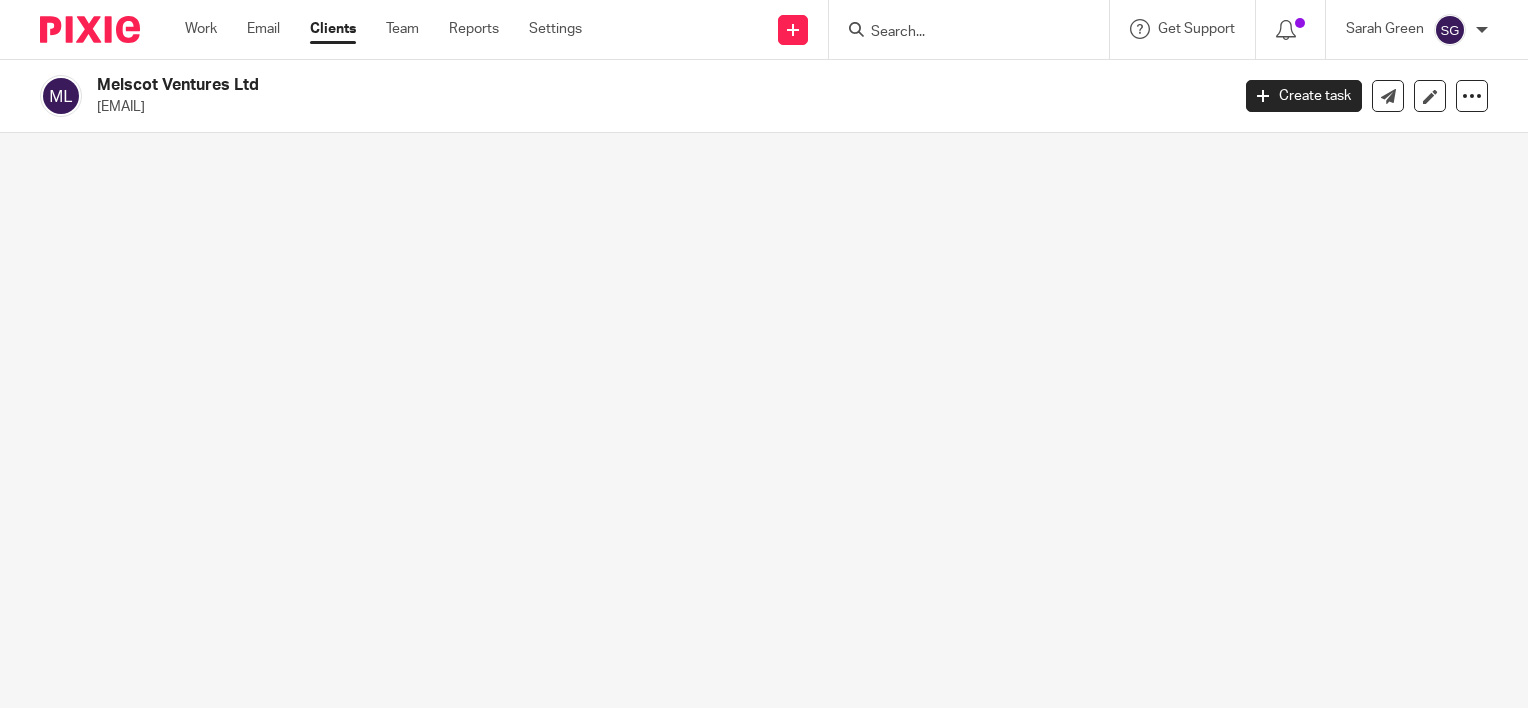 scroll, scrollTop: 0, scrollLeft: 0, axis: both 